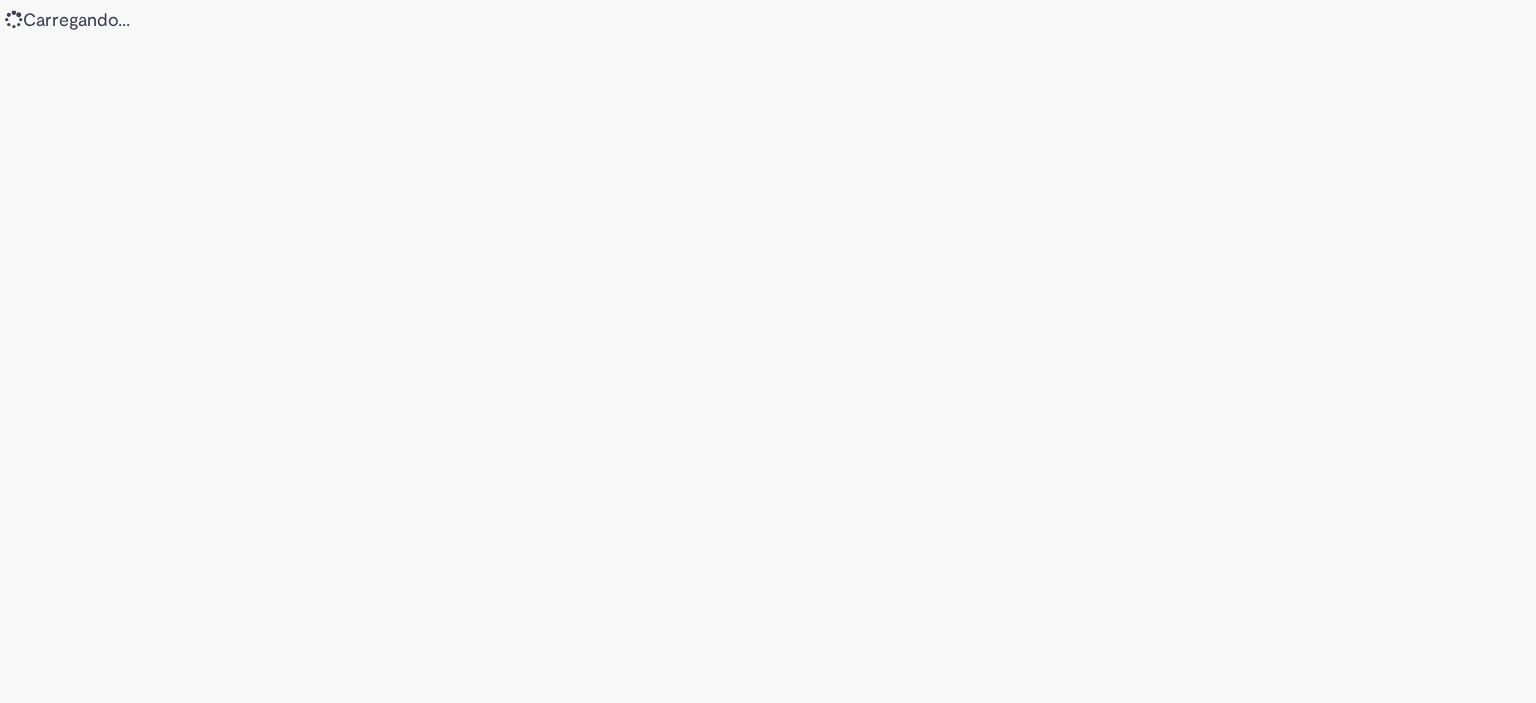 scroll, scrollTop: 0, scrollLeft: 0, axis: both 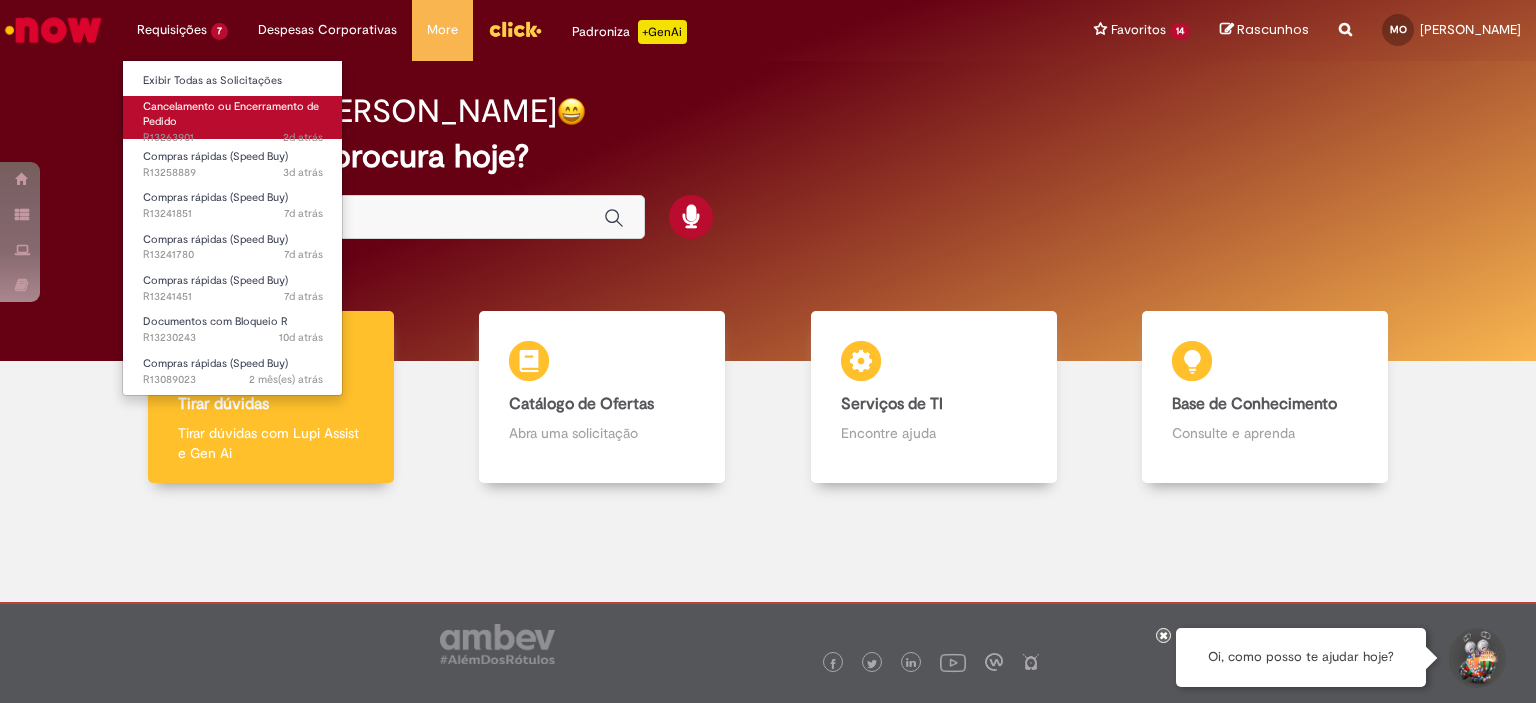 click on "Cancelamento ou Encerramento de Pedido
2d atrás 2 dias atrás  R13263901" at bounding box center [233, 117] 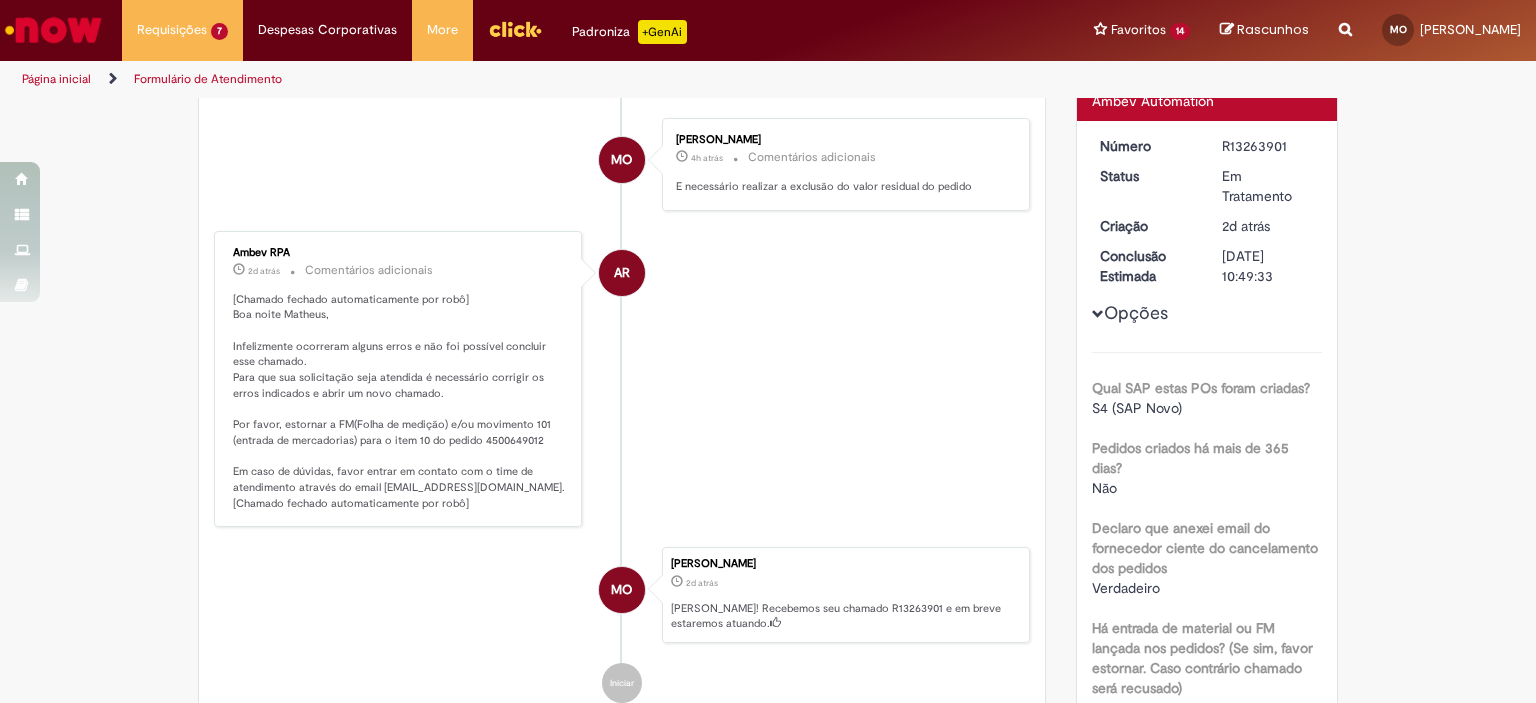 scroll, scrollTop: 14, scrollLeft: 0, axis: vertical 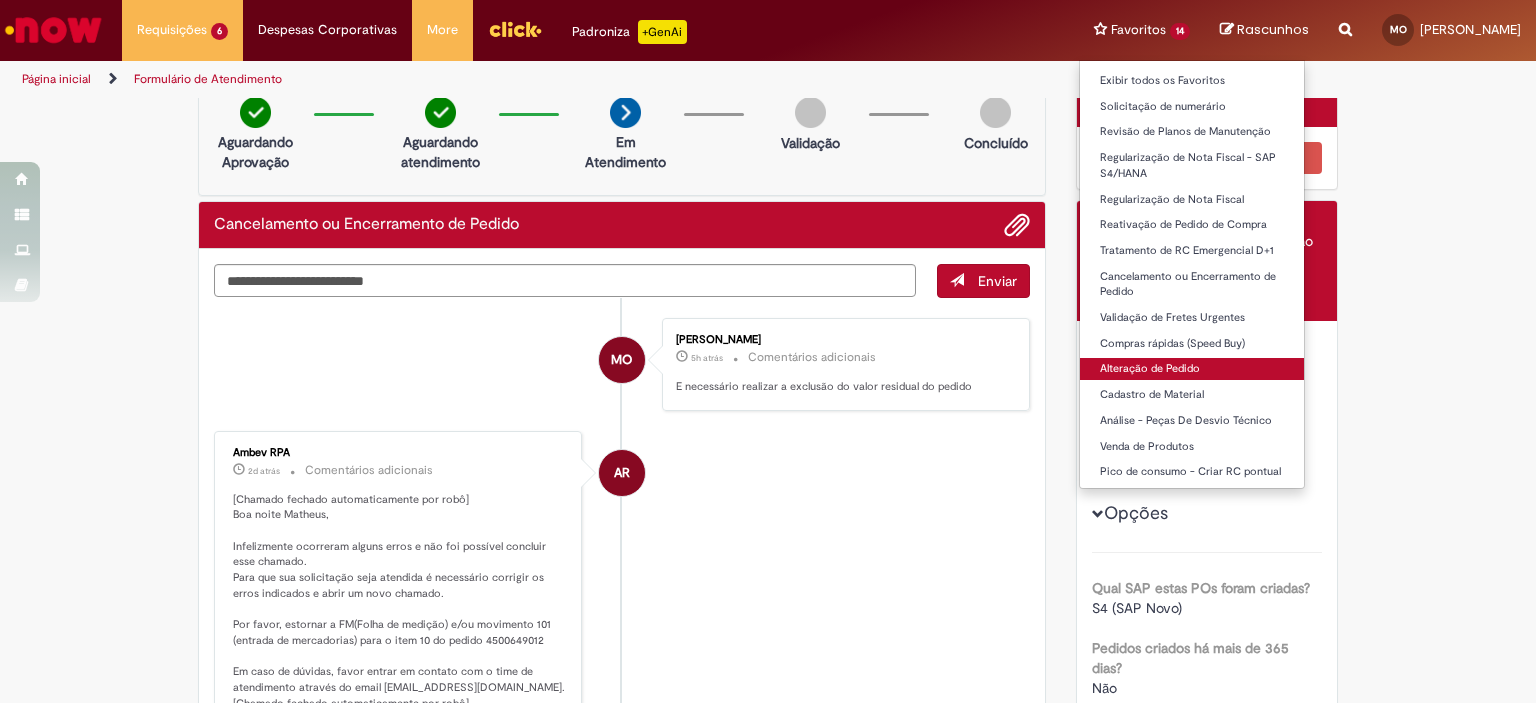 click on "Alteração de Pedido" at bounding box center (1192, 369) 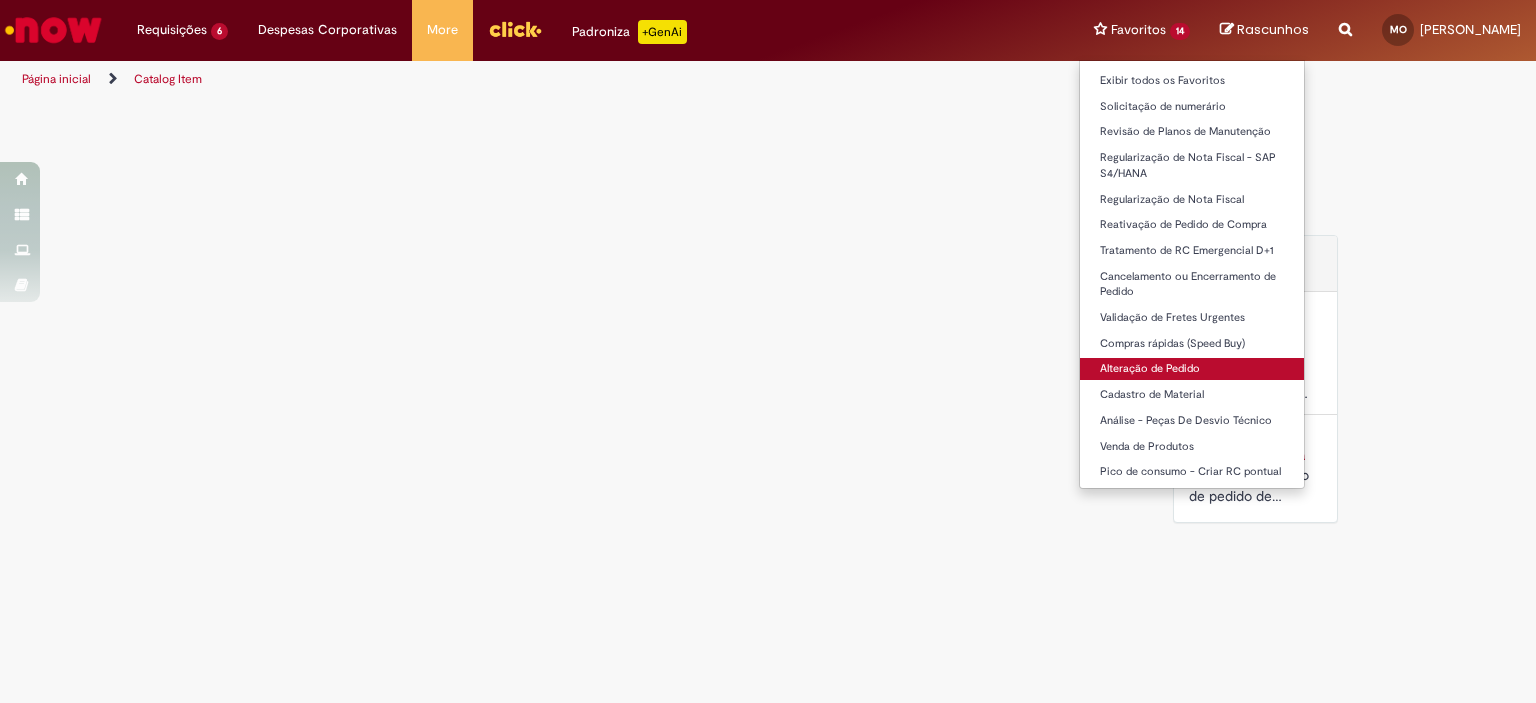scroll, scrollTop: 0, scrollLeft: 0, axis: both 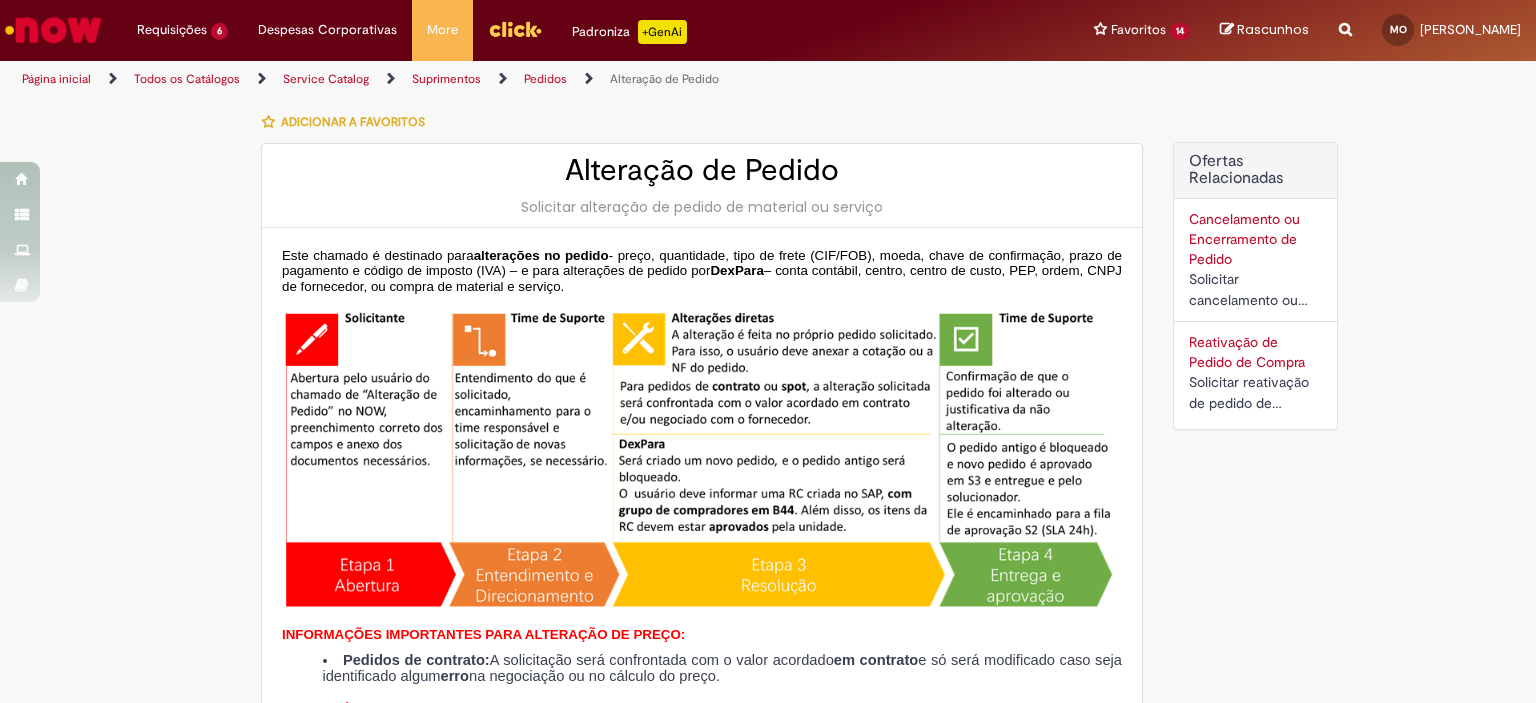 type on "********" 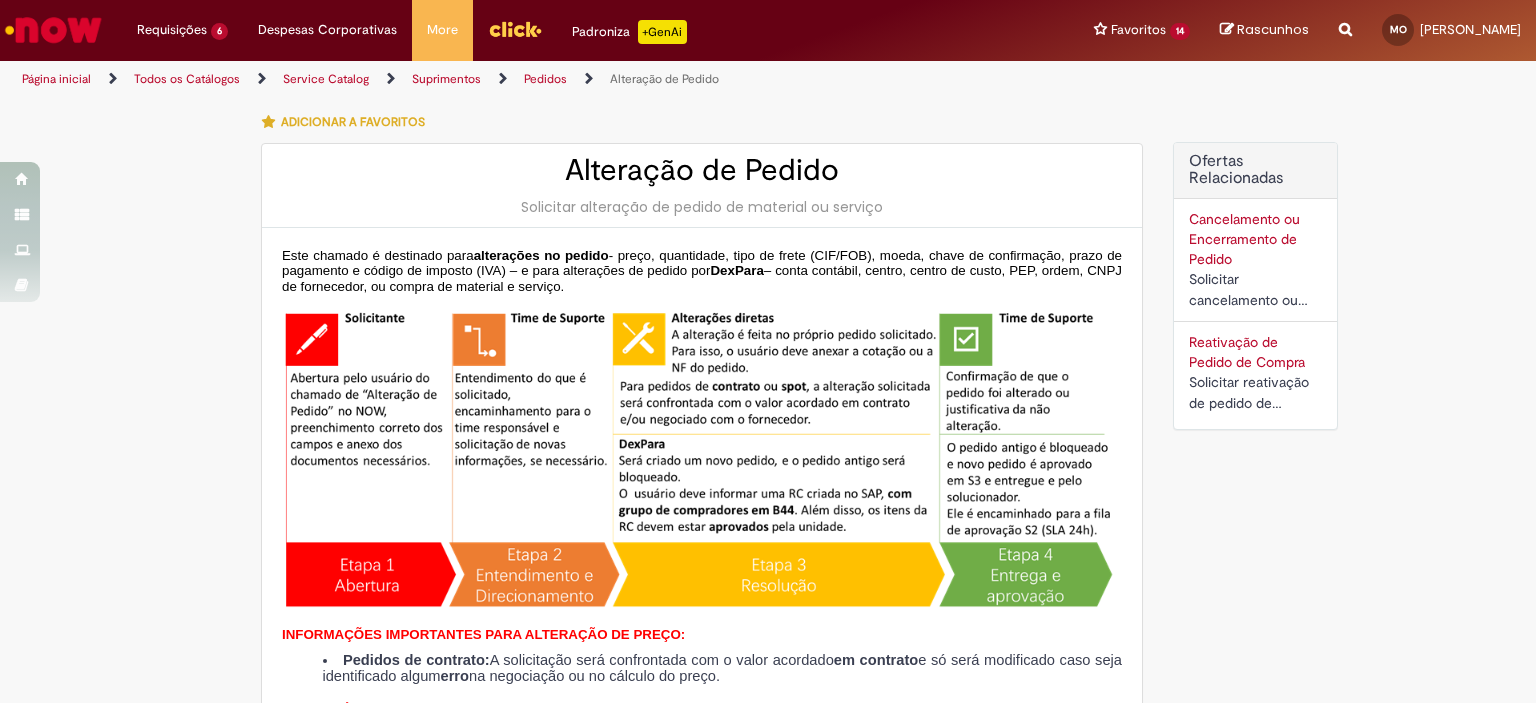 type on "**********" 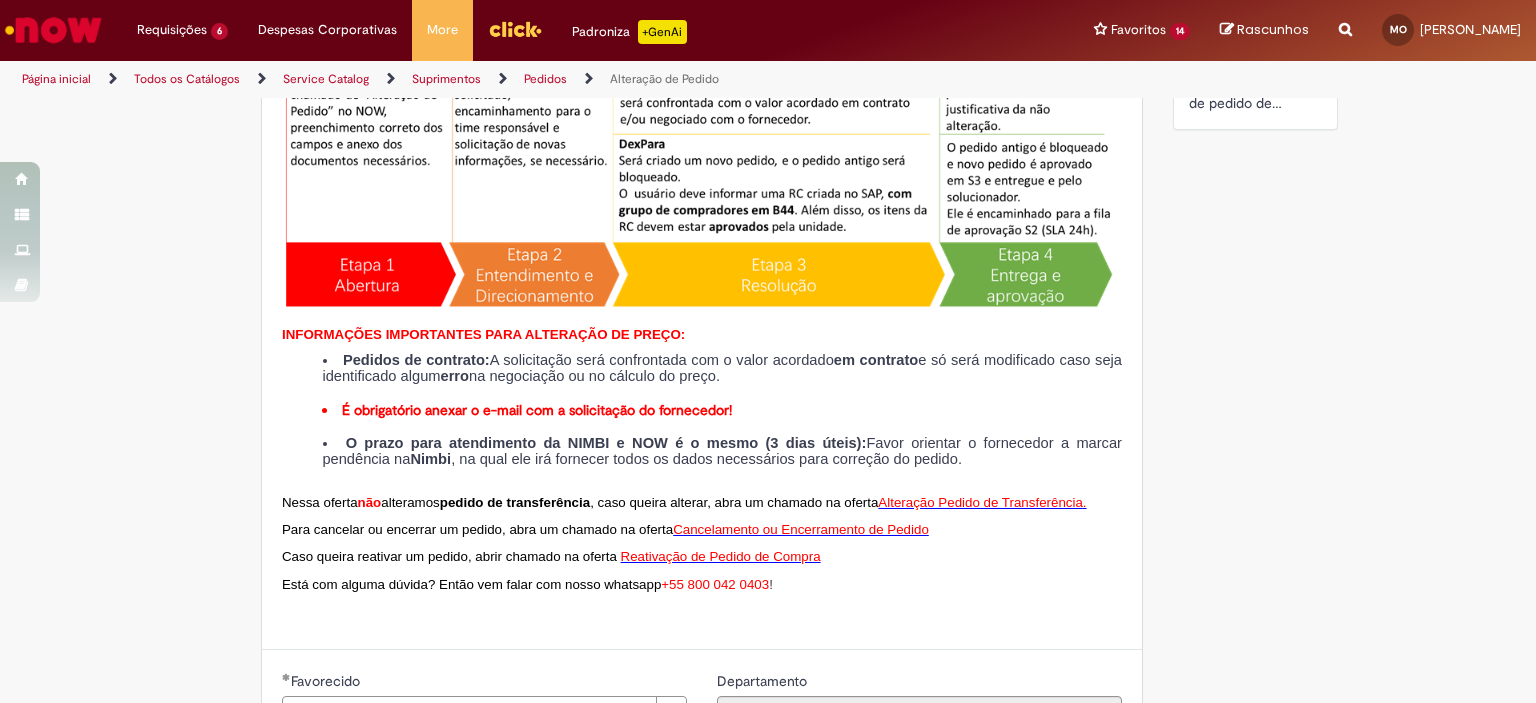 type on "**********" 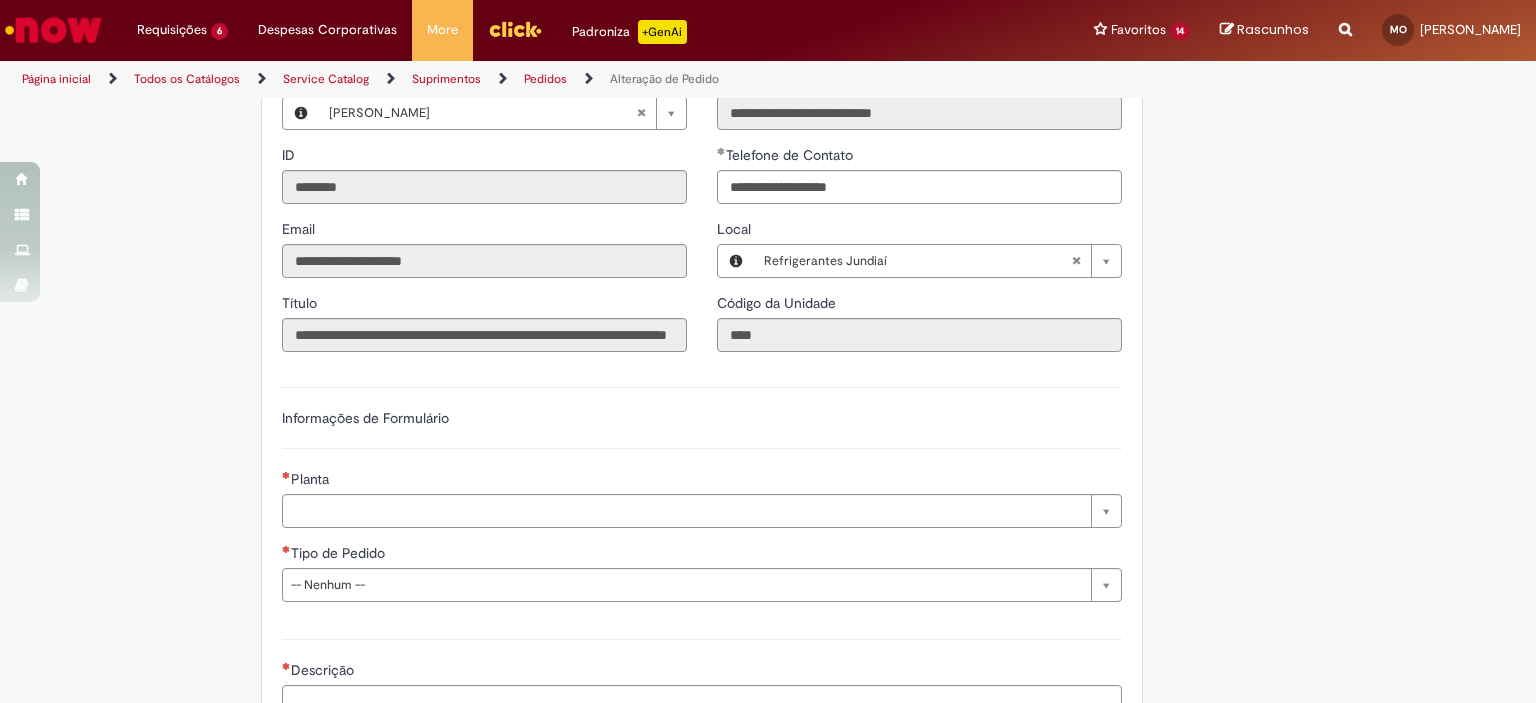 scroll, scrollTop: 1100, scrollLeft: 0, axis: vertical 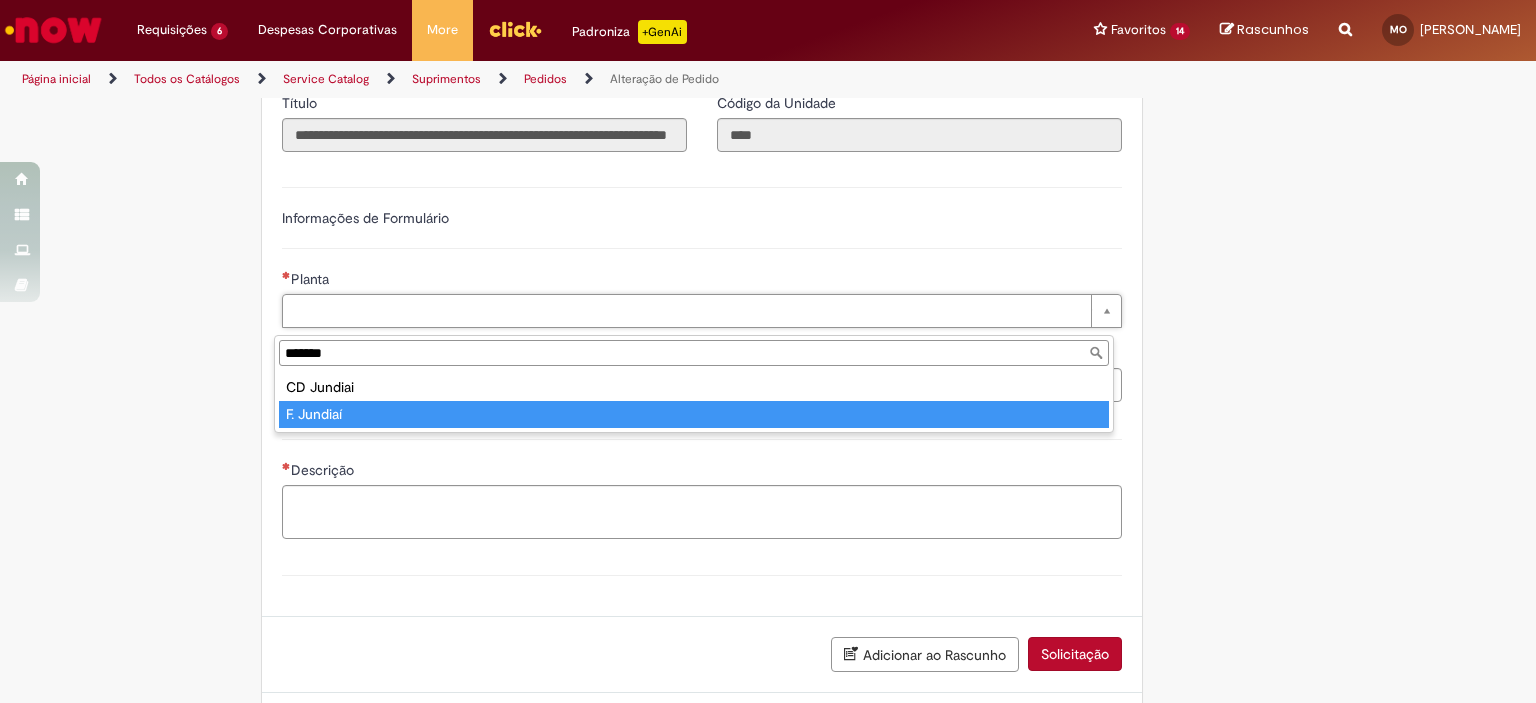 type on "*******" 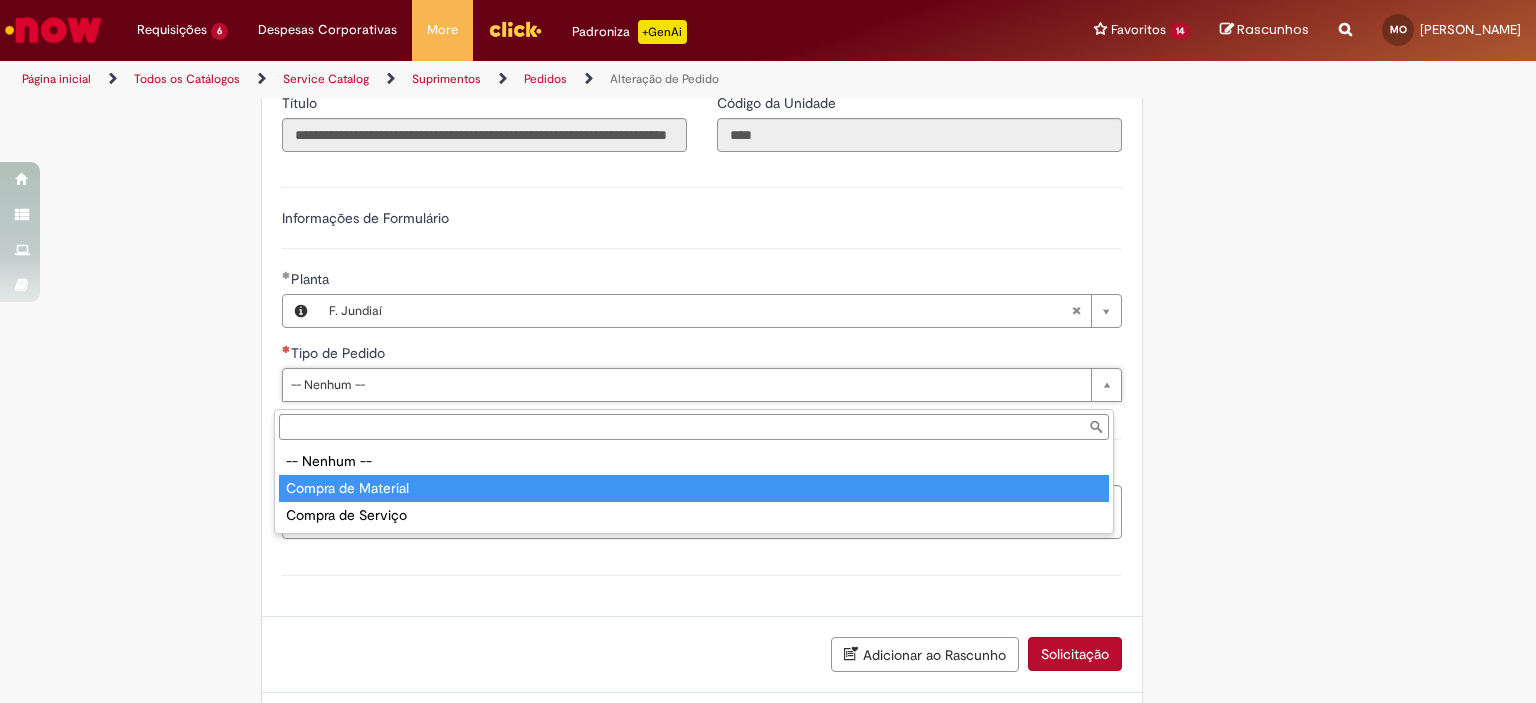 type on "**********" 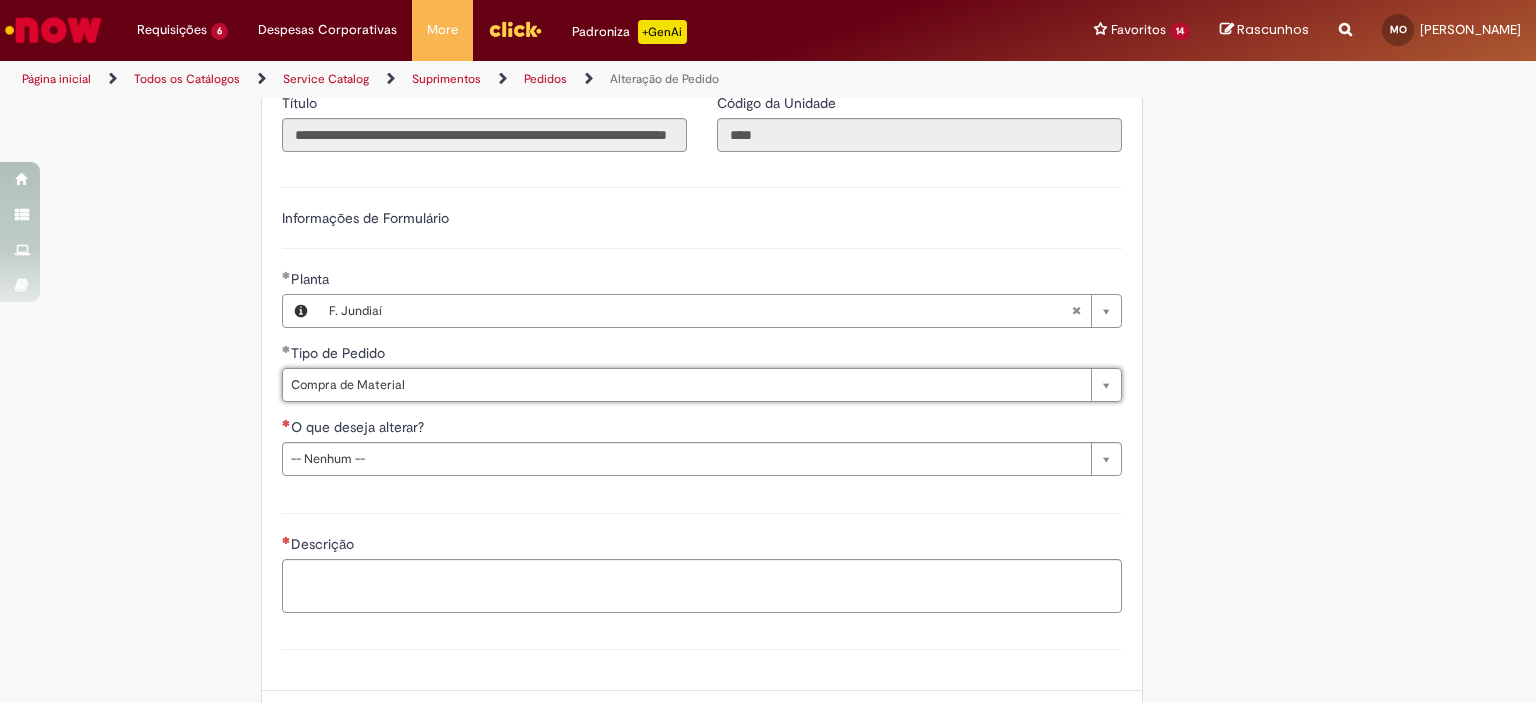 click on "Adicionar a Favoritos
Alteração de Pedido
Solicitar alteração de pedido de material ou serviço
Este chamado é destinado para  alterações no pedido  - preço, quantidade, tipo de frete (CIF/FOB), moeda, chave de confirmação, prazo de pagamento e código de imposto (IVA) – e para alterações de pedido por  DexPara  – conta contábil, centro, centro de custo, PEP, ordem, CNPJ de fornecedor, ou compra de material e serviço.
INFORMAÇÕES IMPORTANTES PARA ALTERAÇÃO DE PREÇO:
Pedidos de contrato:  A solicitação será confrontada com o valor acordado  em contrato  e só será modificado caso seja identificado algum  erro  na negociação ou no cálculo do preço.
É obrigatório anexar o e-mail com a solicitação do fornecedor!
O prazo para atendimento da NIMBI e NOW é o mesmo (3 dias úteis):  Favor orientar o fornecedor a marcar pendência na  Nimbi" at bounding box center [670, -63] 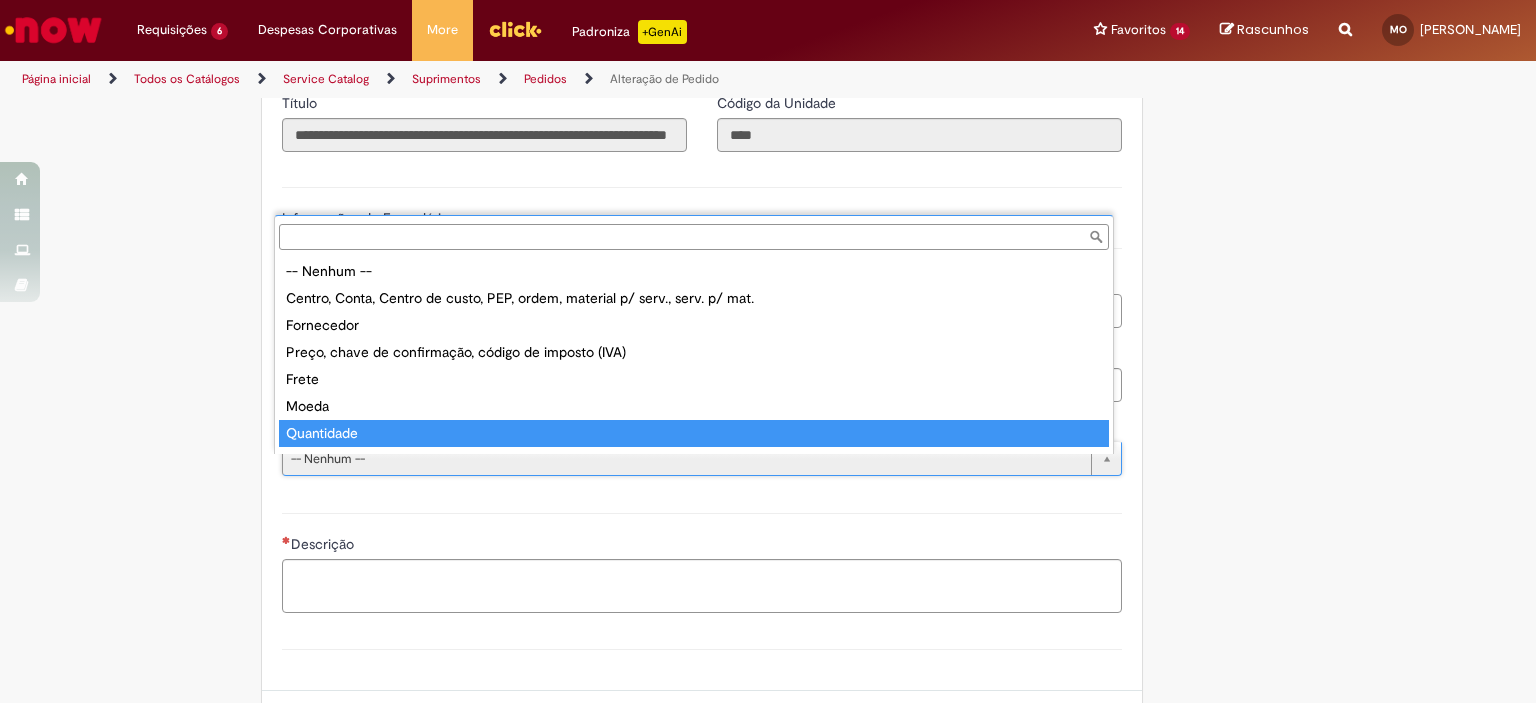 scroll, scrollTop: 24, scrollLeft: 0, axis: vertical 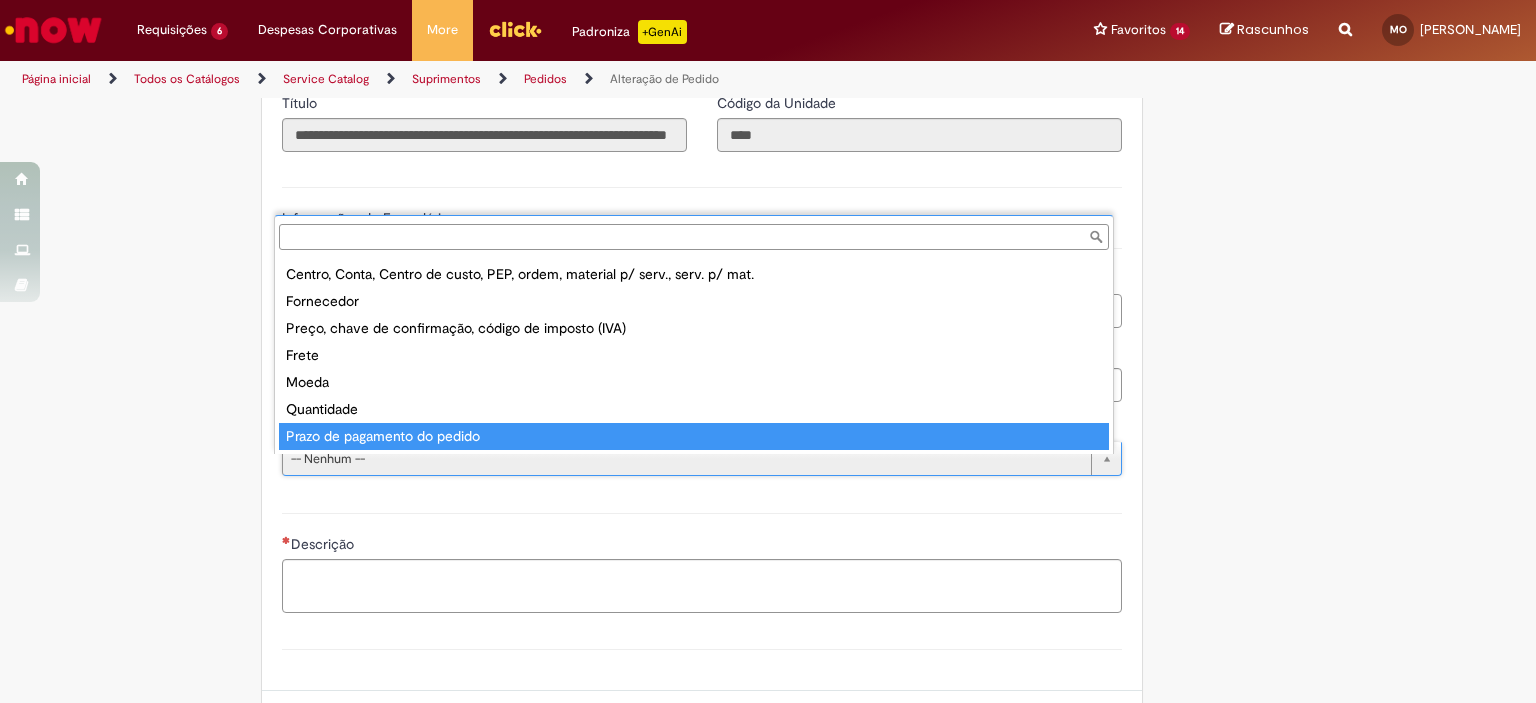 type on "**********" 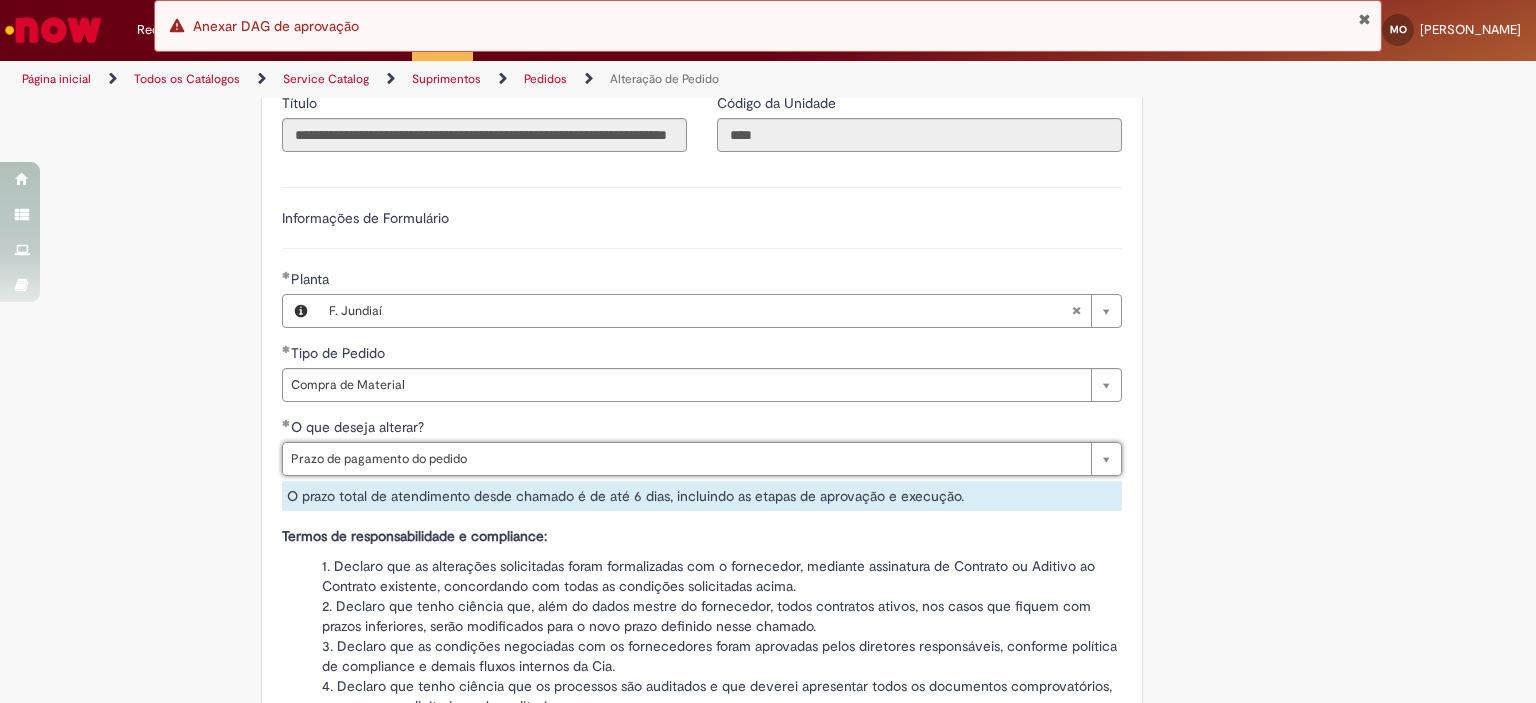 click on "Adicionar a Favoritos
Alteração de Pedido
Solicitar alteração de pedido de material ou serviço
Este chamado é destinado para  alterações no pedido  - preço, quantidade, tipo de frete (CIF/FOB), moeda, chave de confirmação, prazo de pagamento e código de imposto (IVA) – e para alterações de pedido por  DexPara  – conta contábil, centro, centro de custo, PEP, ordem, CNPJ de fornecedor, ou compra de material e serviço.
INFORMAÇÕES IMPORTANTES PARA ALTERAÇÃO DE PREÇO:
Pedidos de contrato:  A solicitação será confrontada com o valor acordado  em contrato  e só será modificado caso seja identificado algum  erro  na negociação ou no cálculo do preço.
É obrigatório anexar o e-mail com a solicitação do fornecedor!
O prazo para atendimento da NIMBI e NOW é o mesmo (3 dias úteis):  Favor orientar o fornecedor a marcar pendência na" at bounding box center [768, 192] 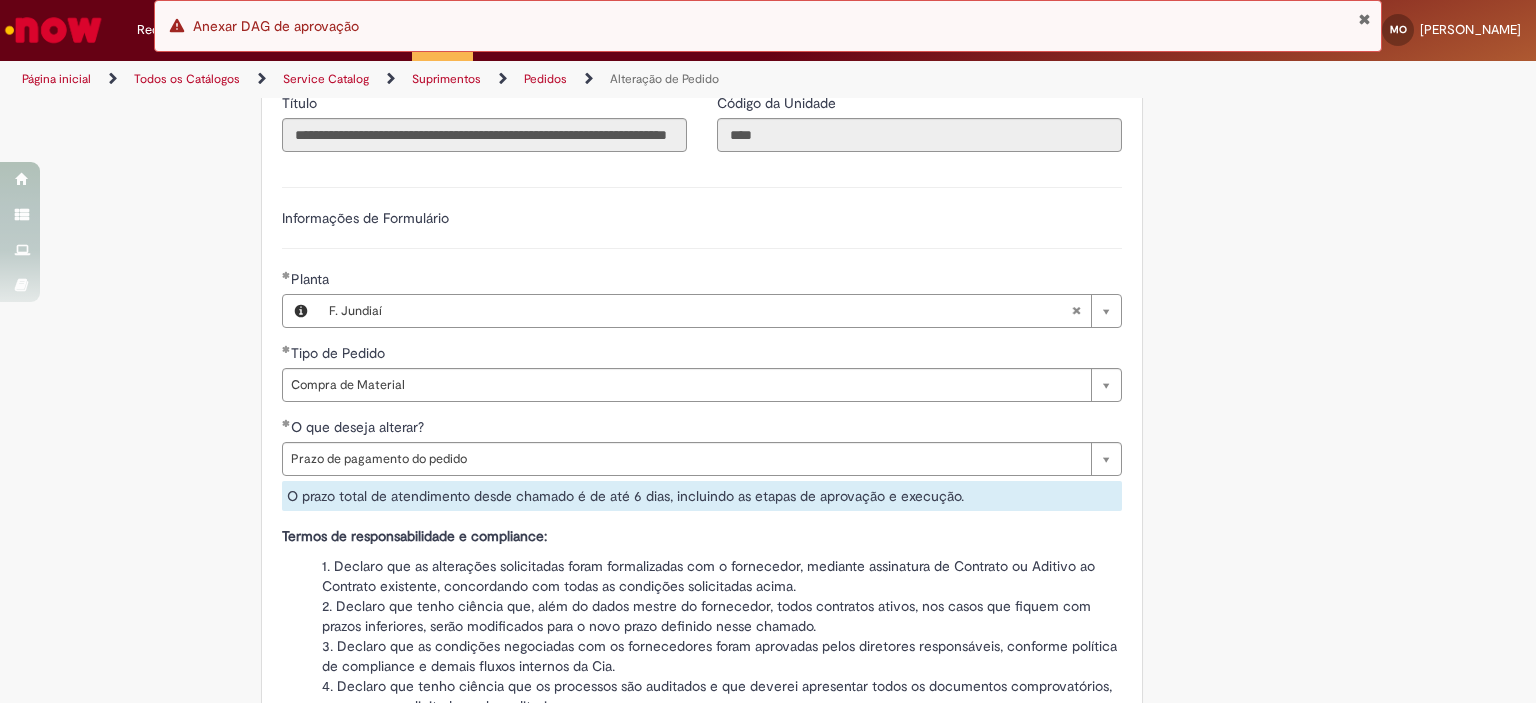 scroll, scrollTop: 1200, scrollLeft: 0, axis: vertical 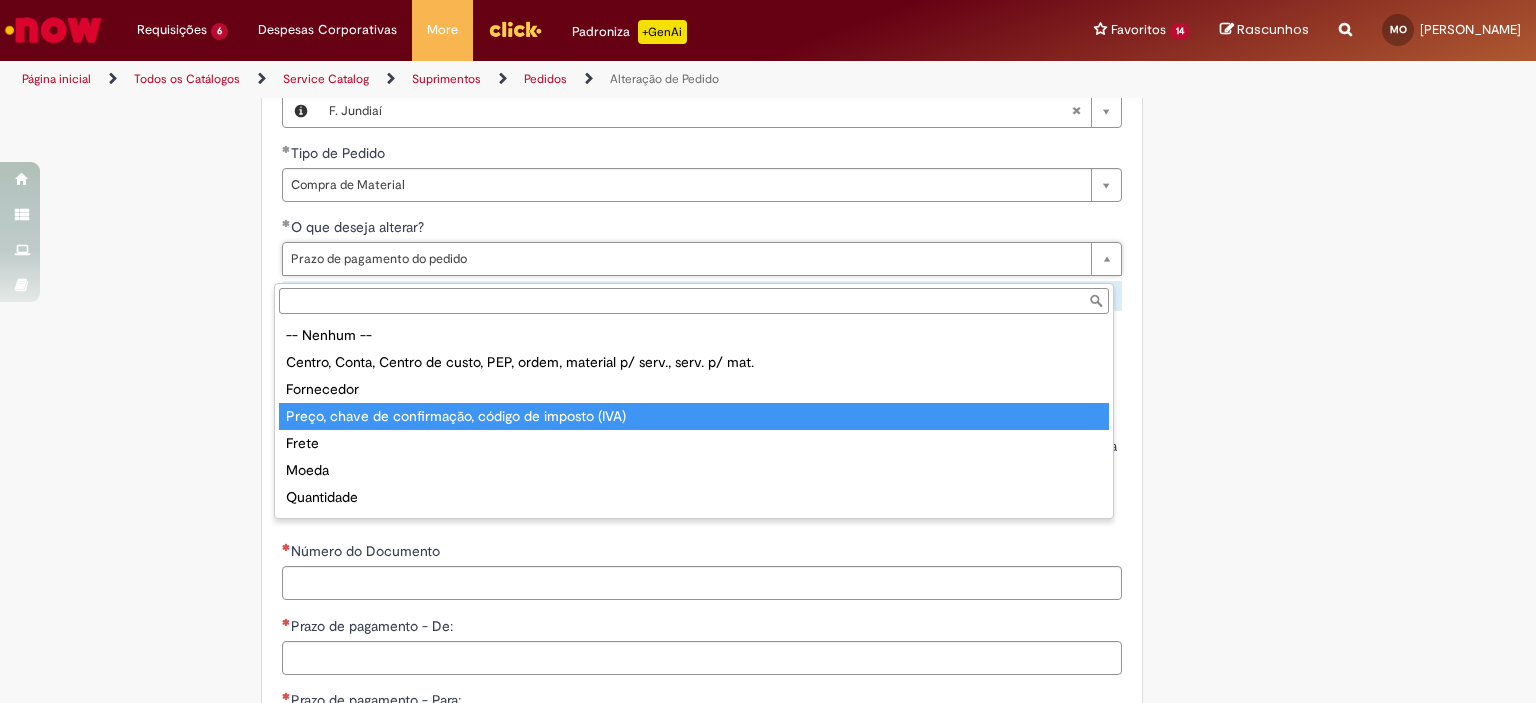 type on "**********" 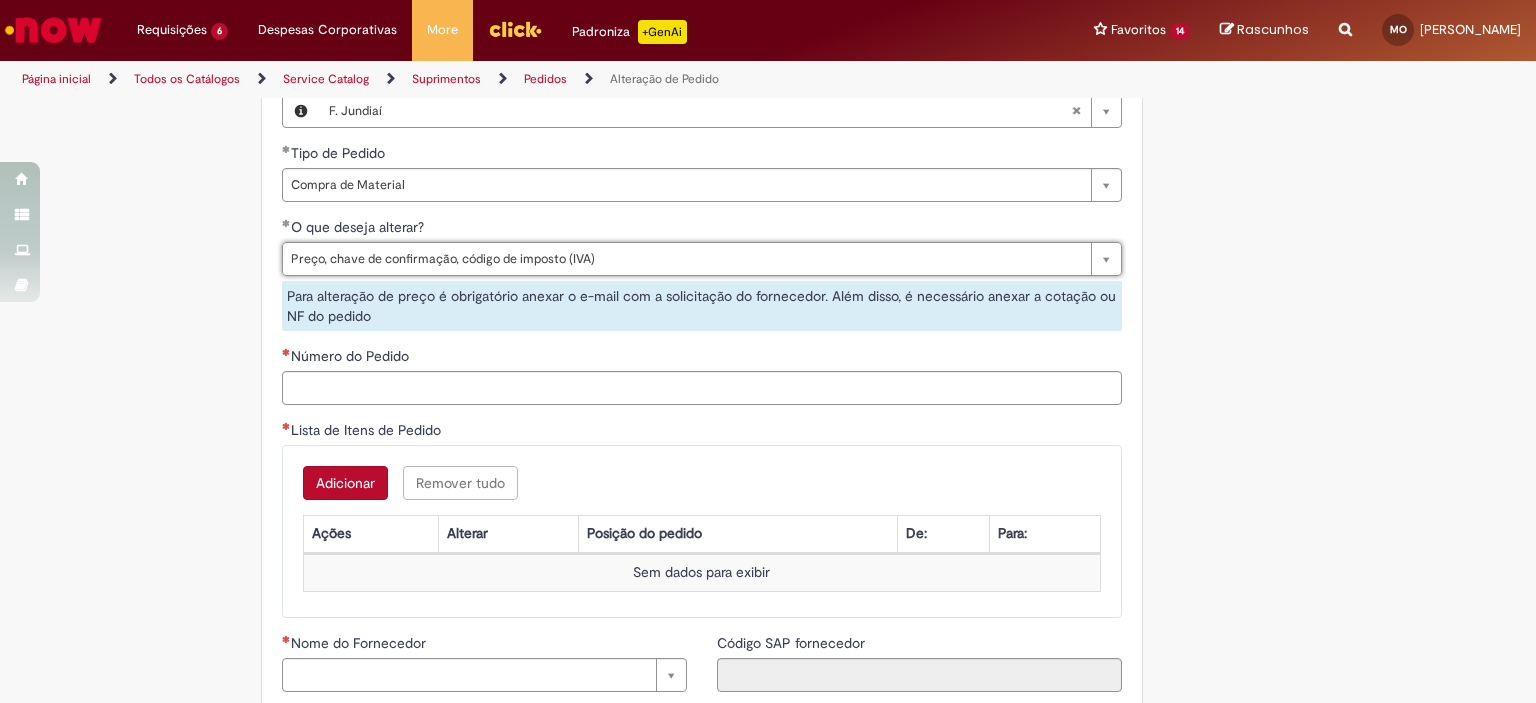 scroll, scrollTop: 0, scrollLeft: 193, axis: horizontal 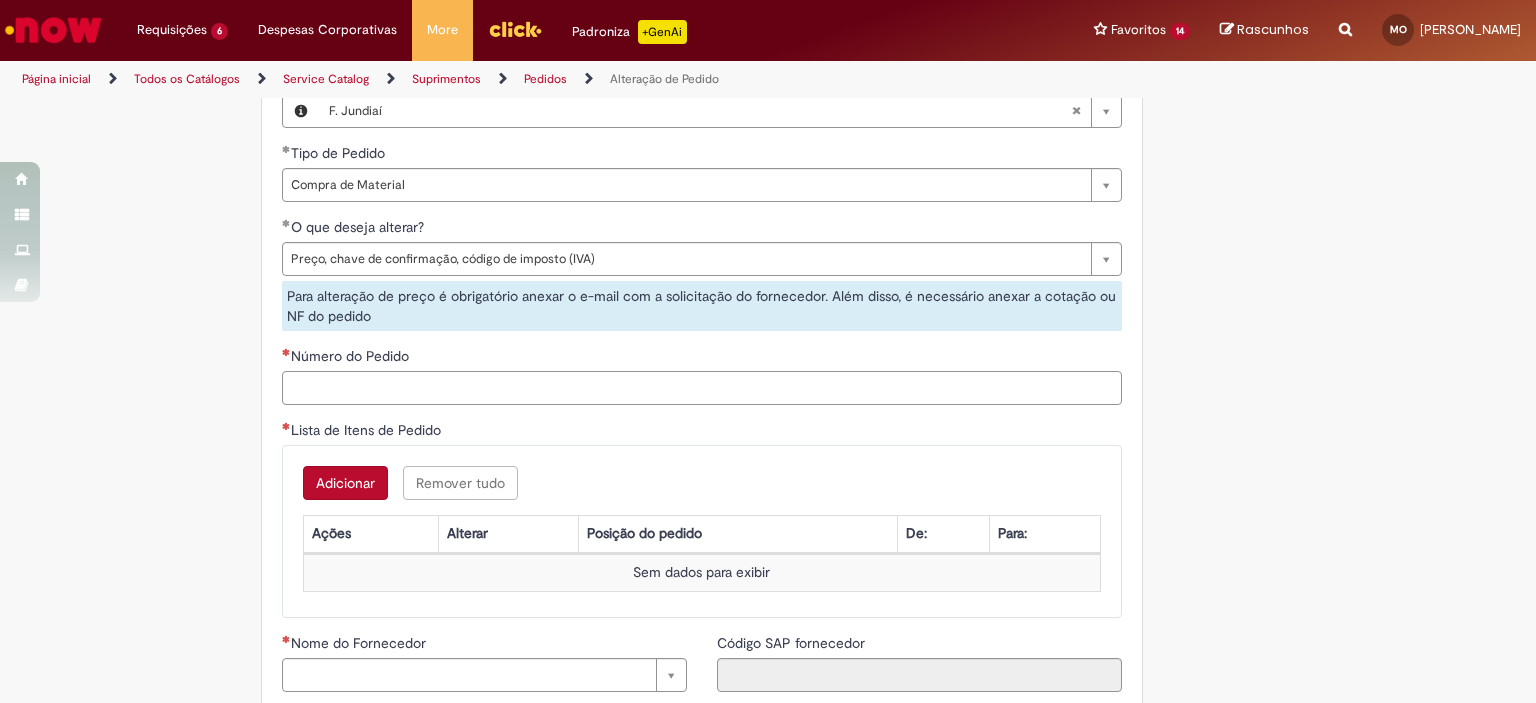 click on "Número do Pedido" at bounding box center (702, 388) 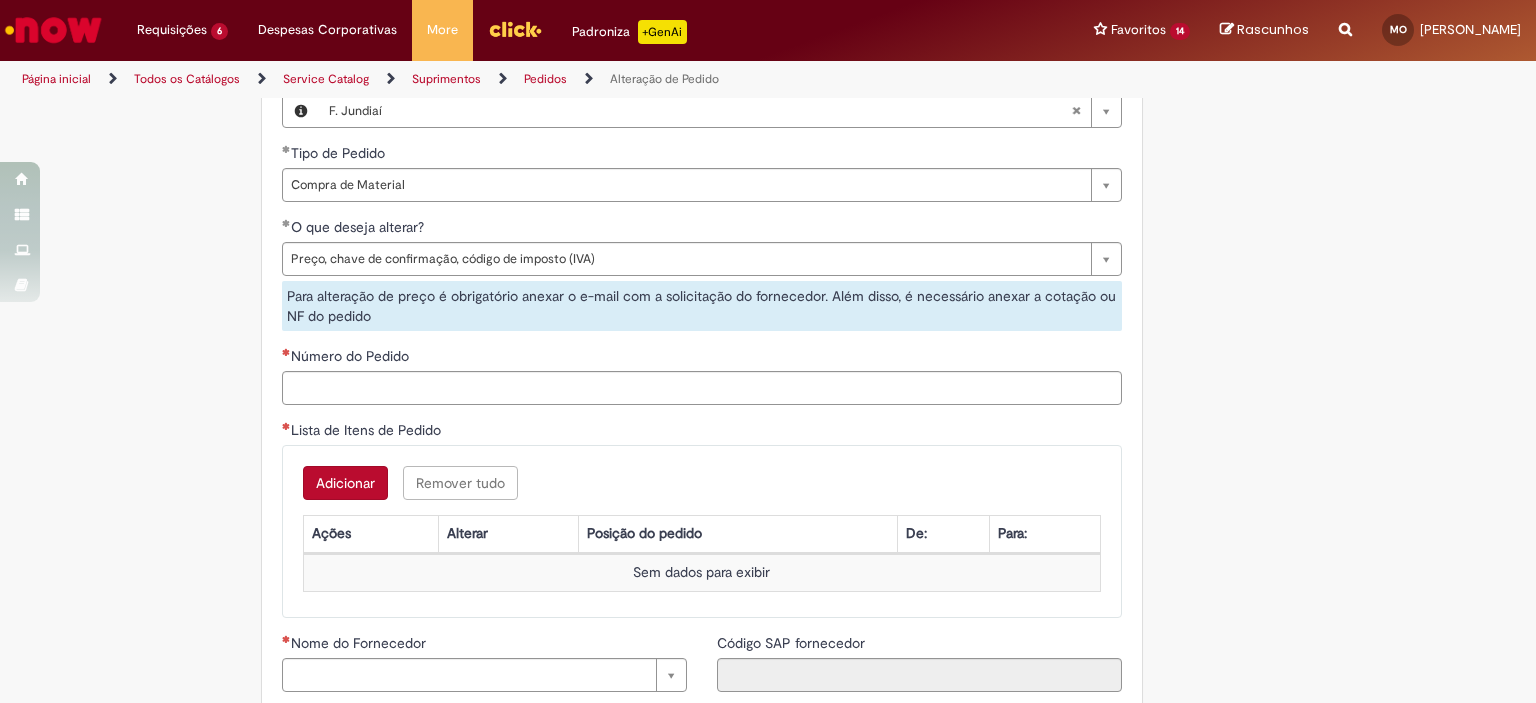 click on "Adicionar" at bounding box center (345, 483) 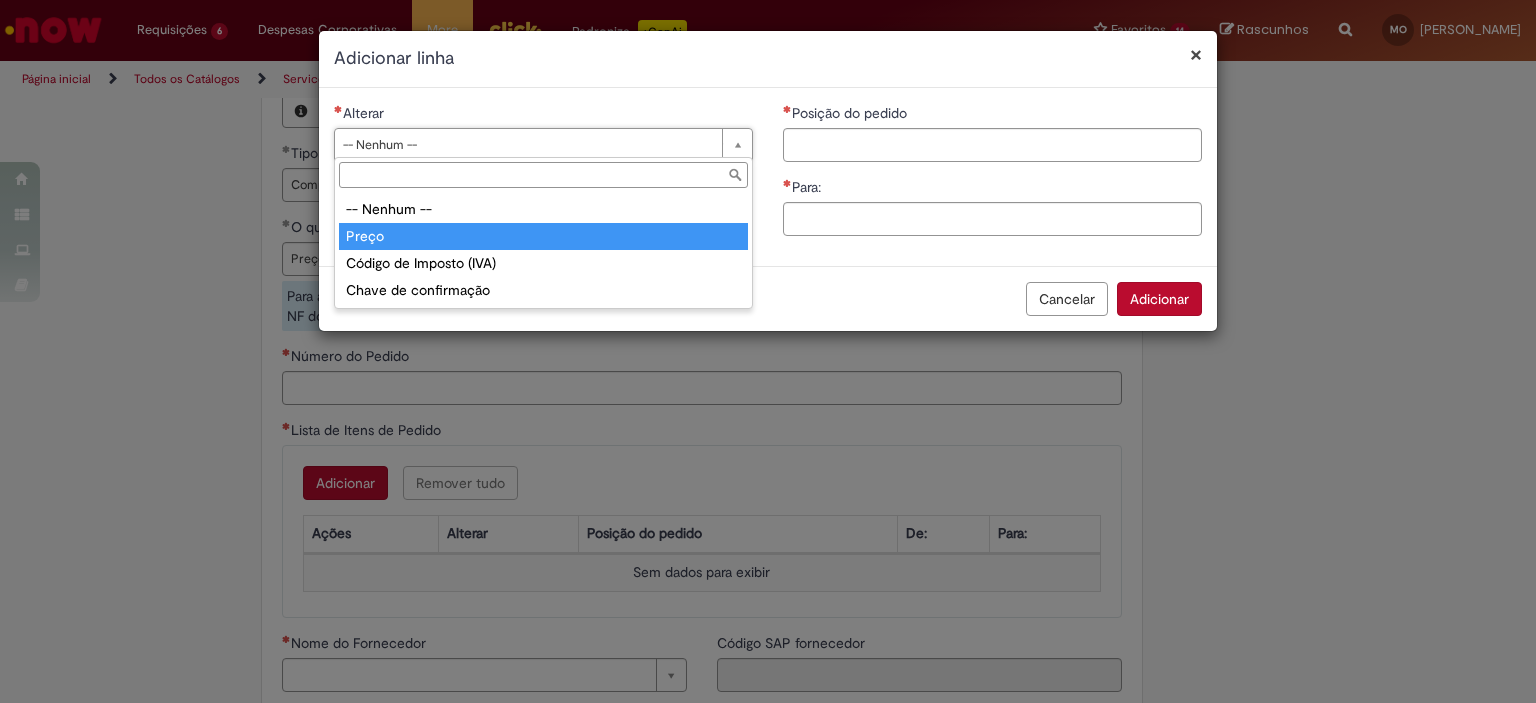 drag, startPoint x: 379, startPoint y: 235, endPoint x: 416, endPoint y: 227, distance: 37.85499 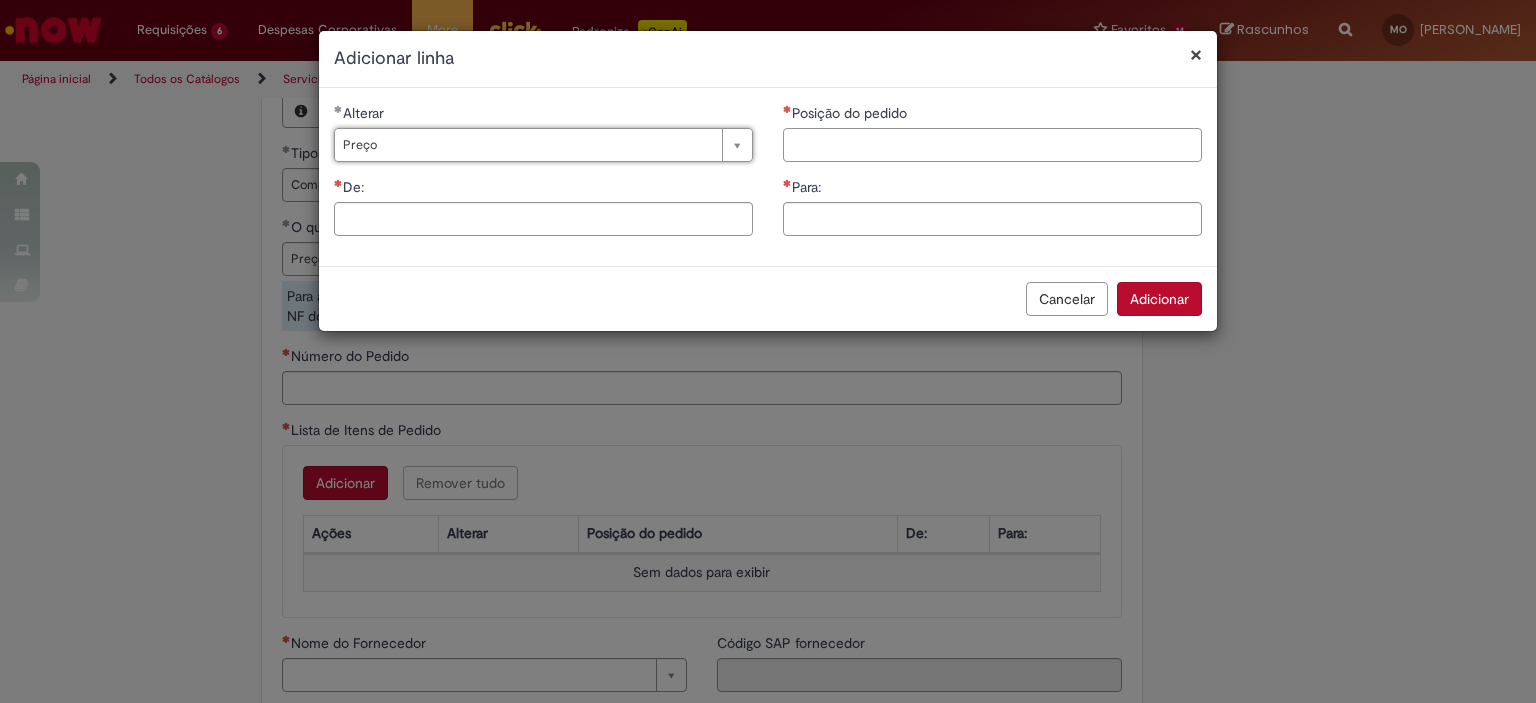 click on "Posição do pedido" at bounding box center (992, 145) 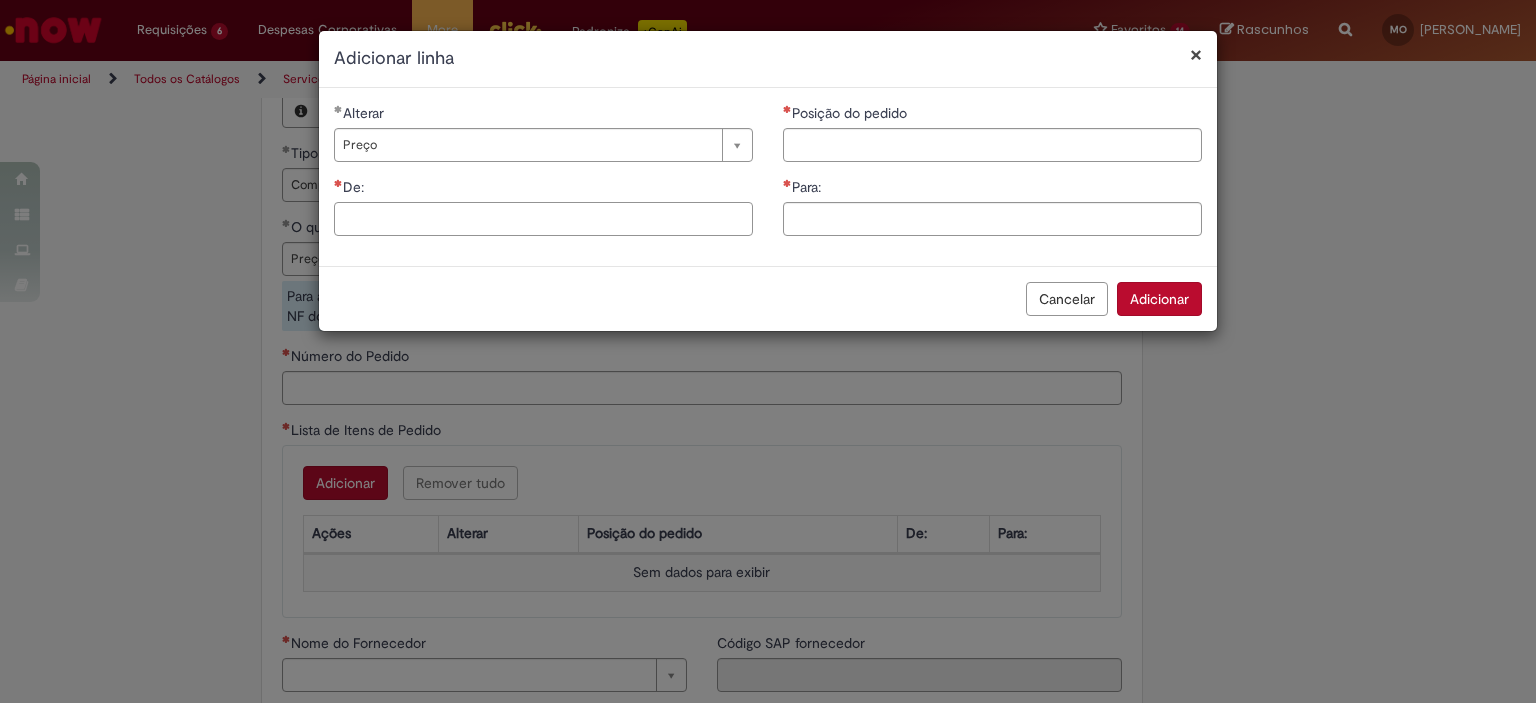 click on "De:" at bounding box center [543, 219] 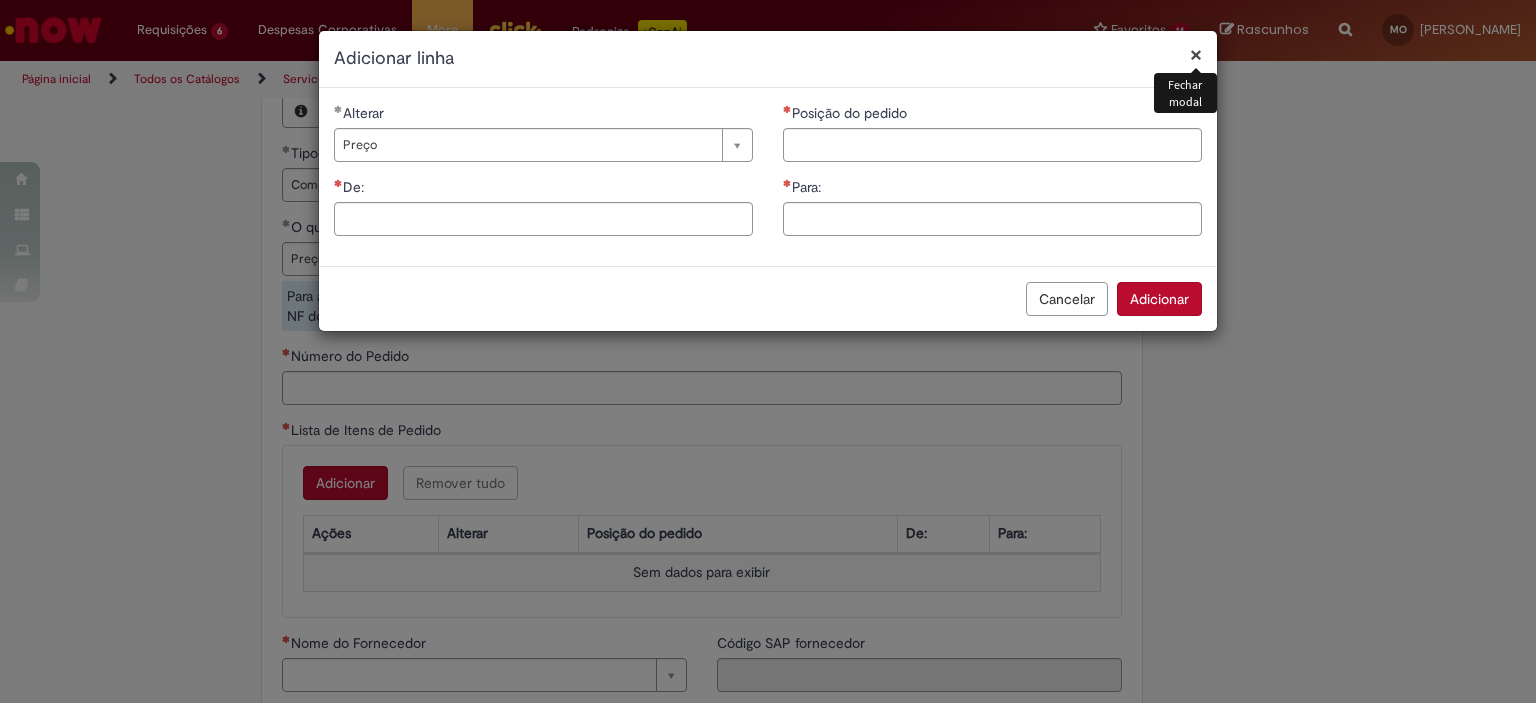 click on "×" at bounding box center [1196, 54] 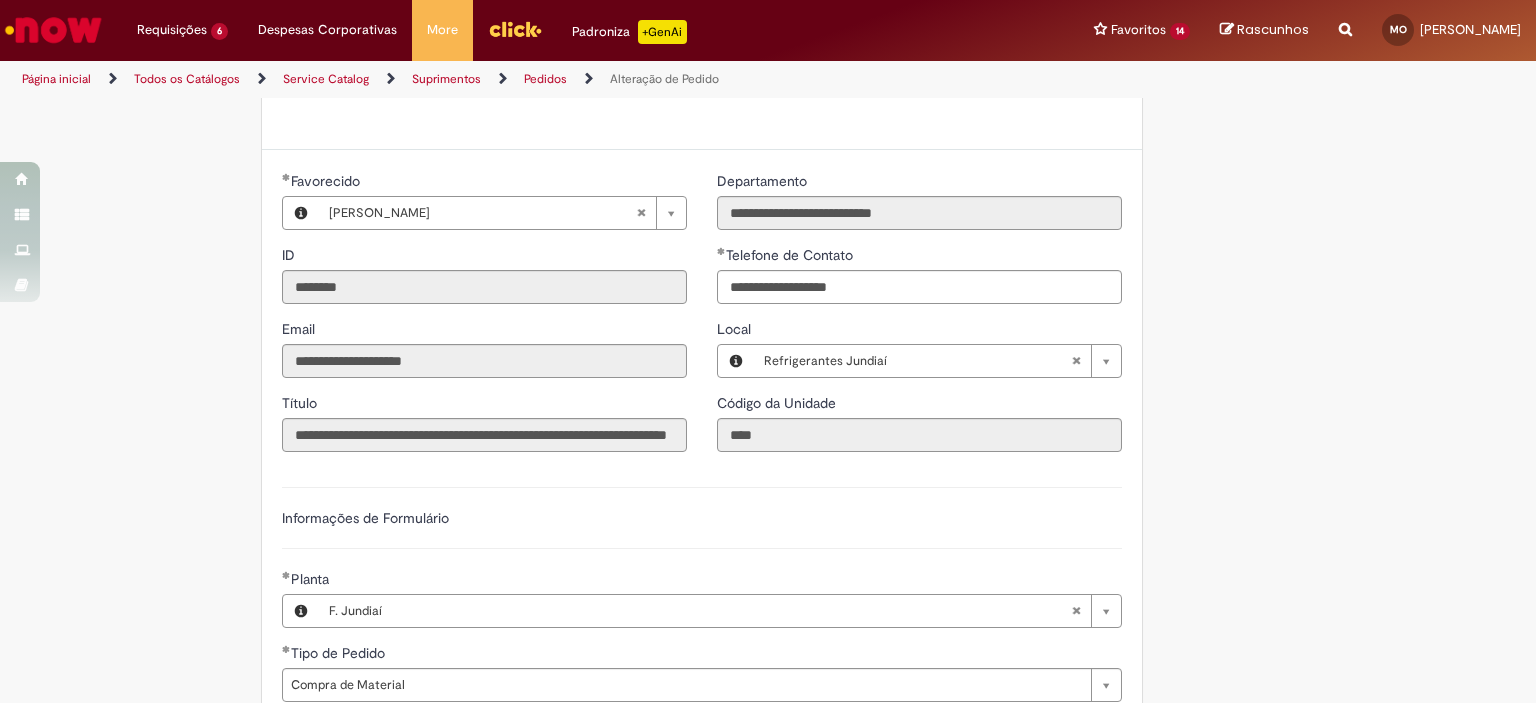 scroll, scrollTop: 500, scrollLeft: 0, axis: vertical 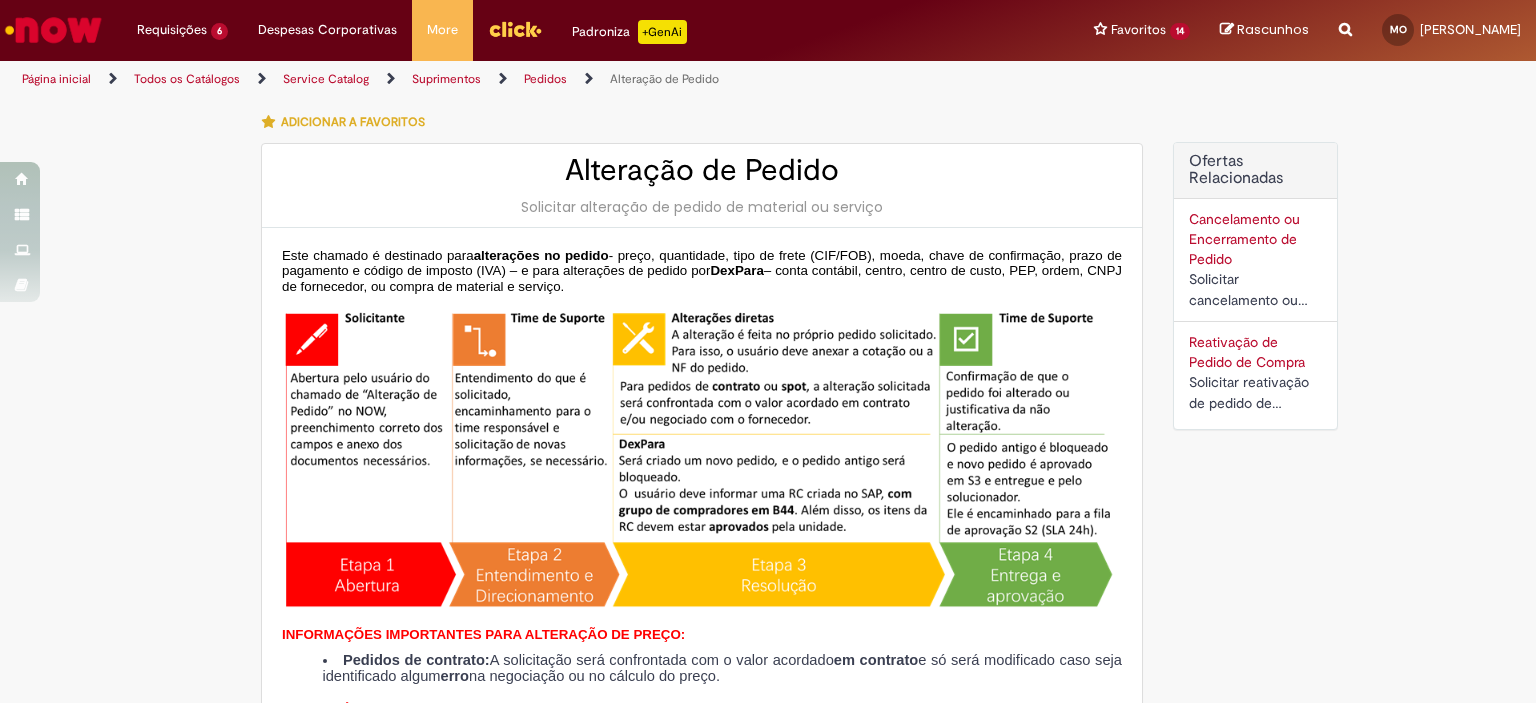 click at bounding box center (1345, 18) 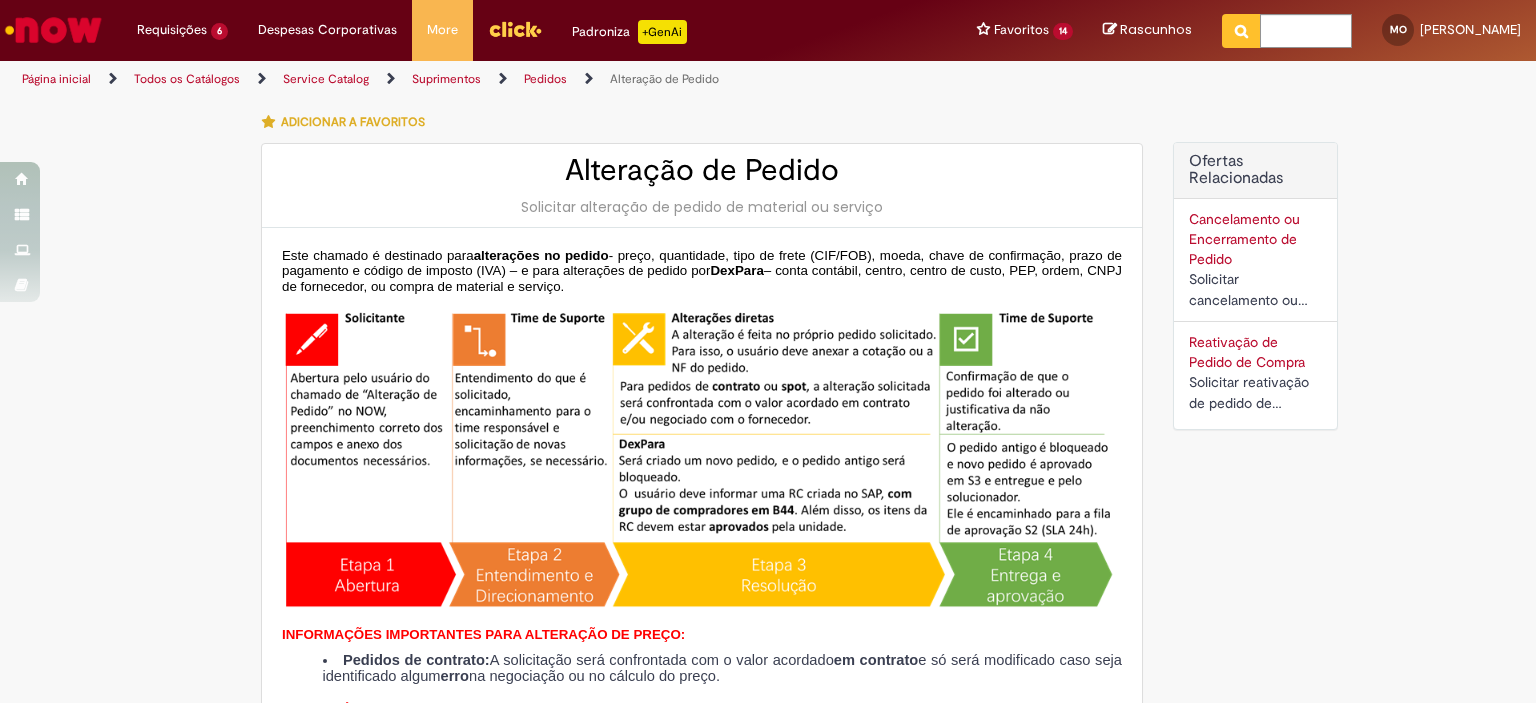 click on "Página inicial" at bounding box center [56, 79] 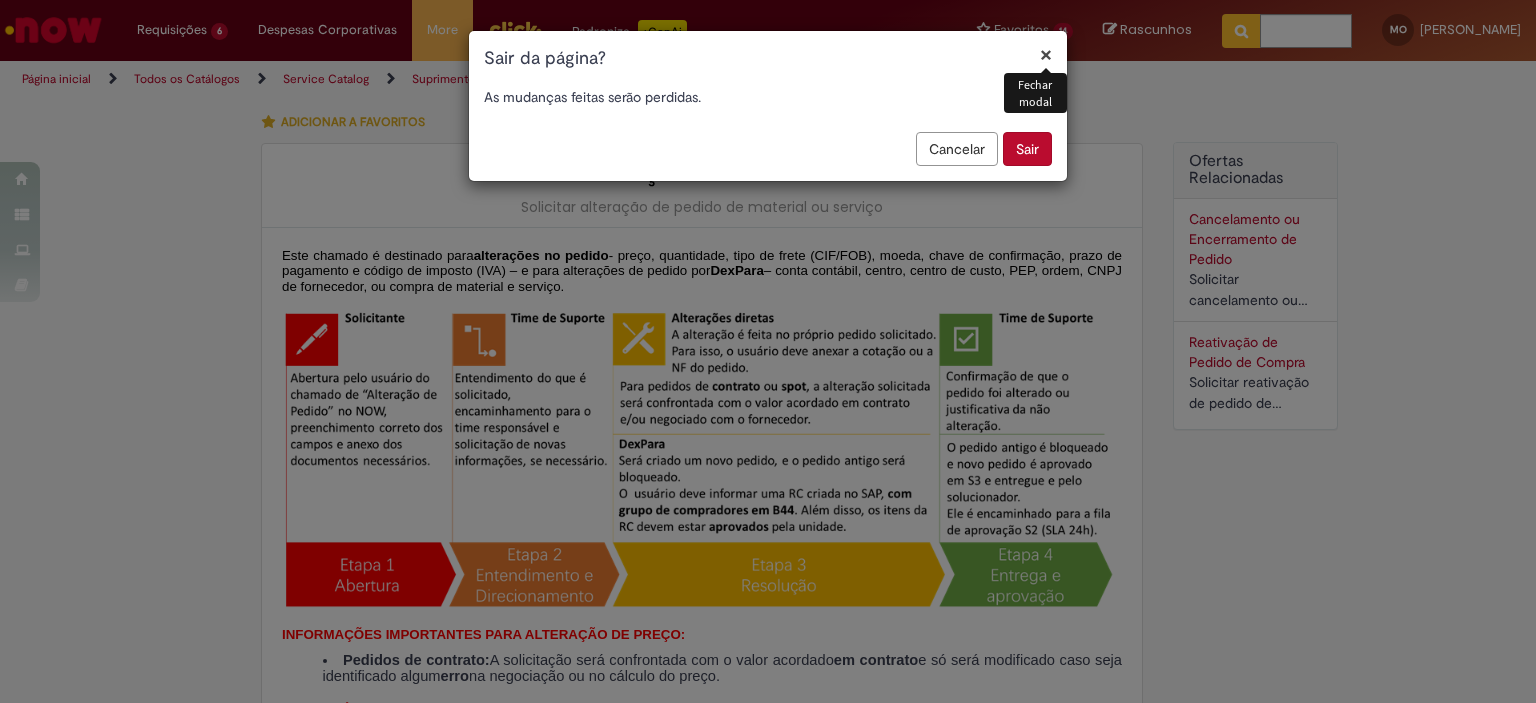 click on "Sair" at bounding box center [1027, 149] 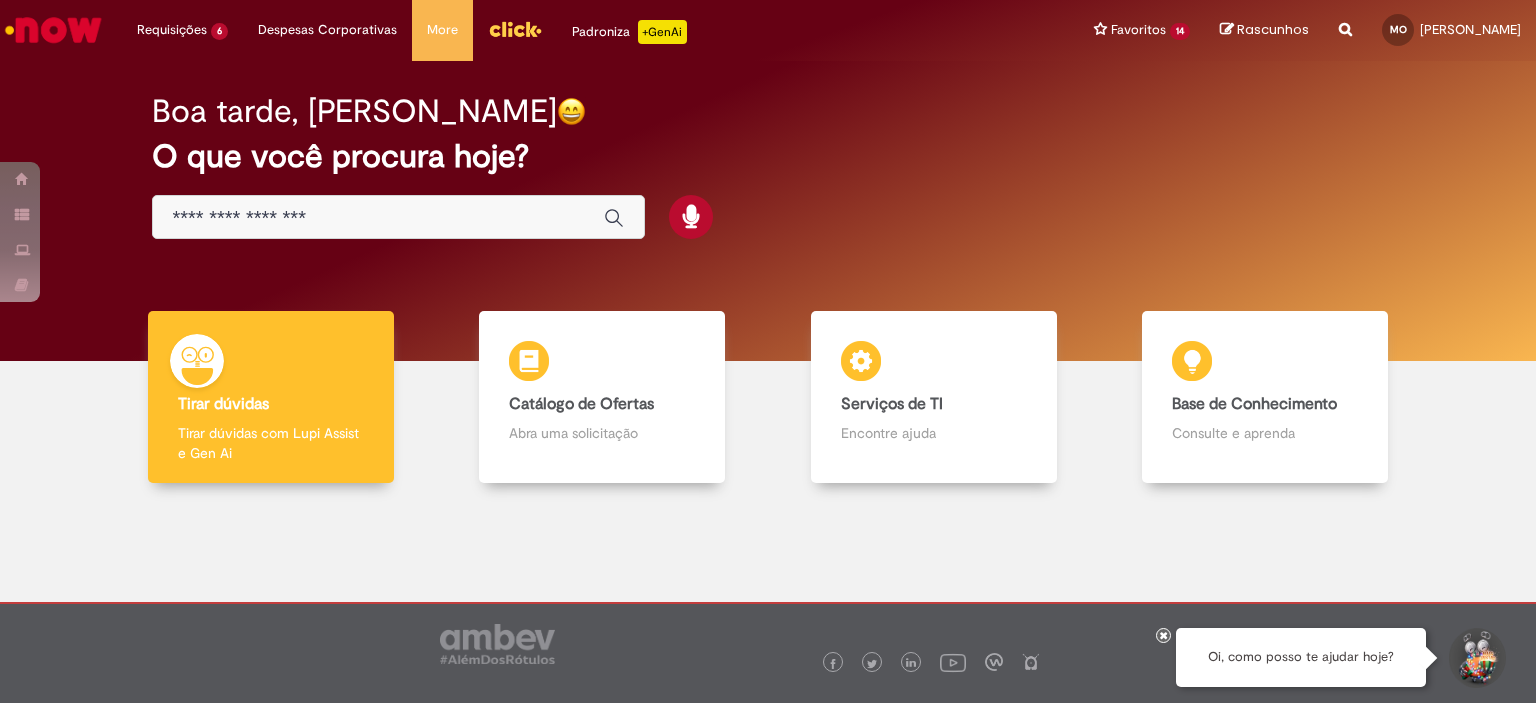 scroll, scrollTop: 0, scrollLeft: 0, axis: both 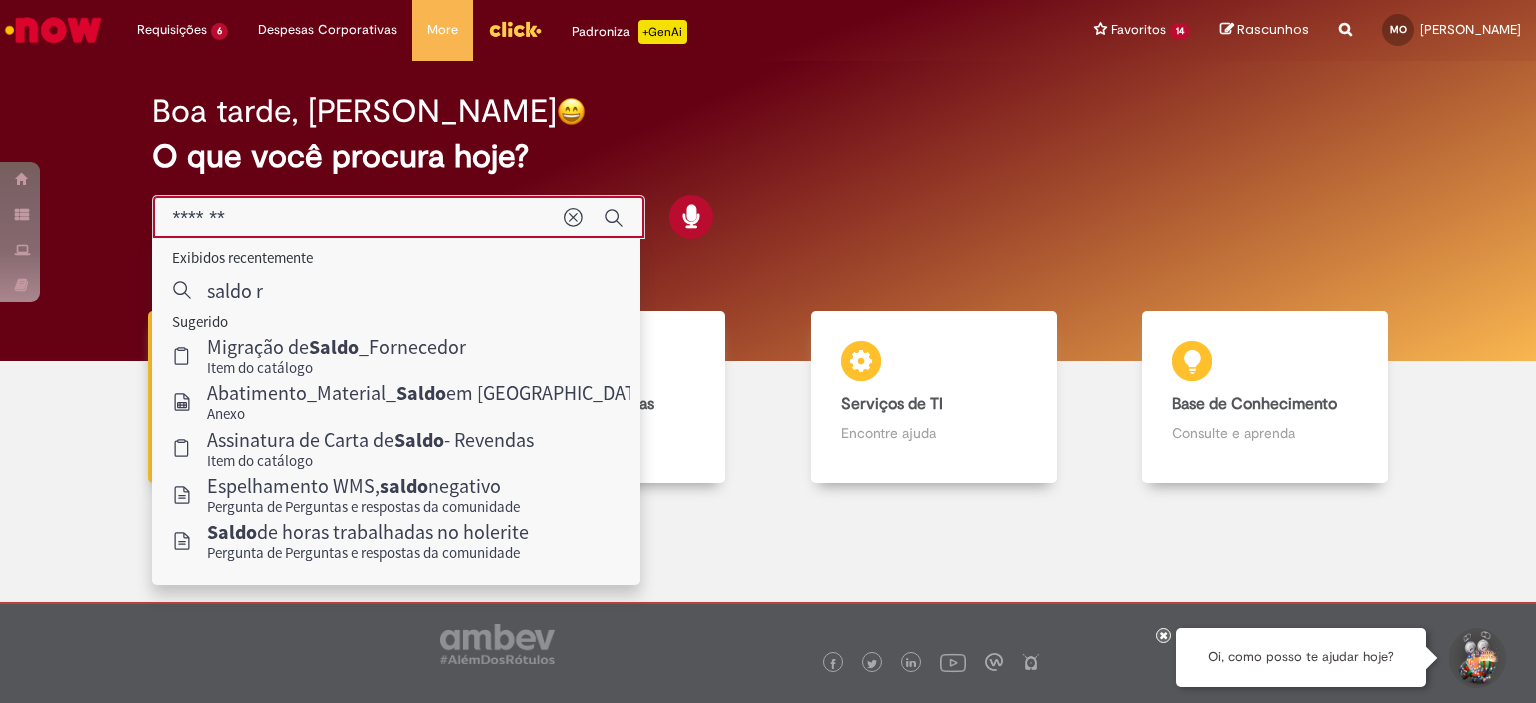type on "********" 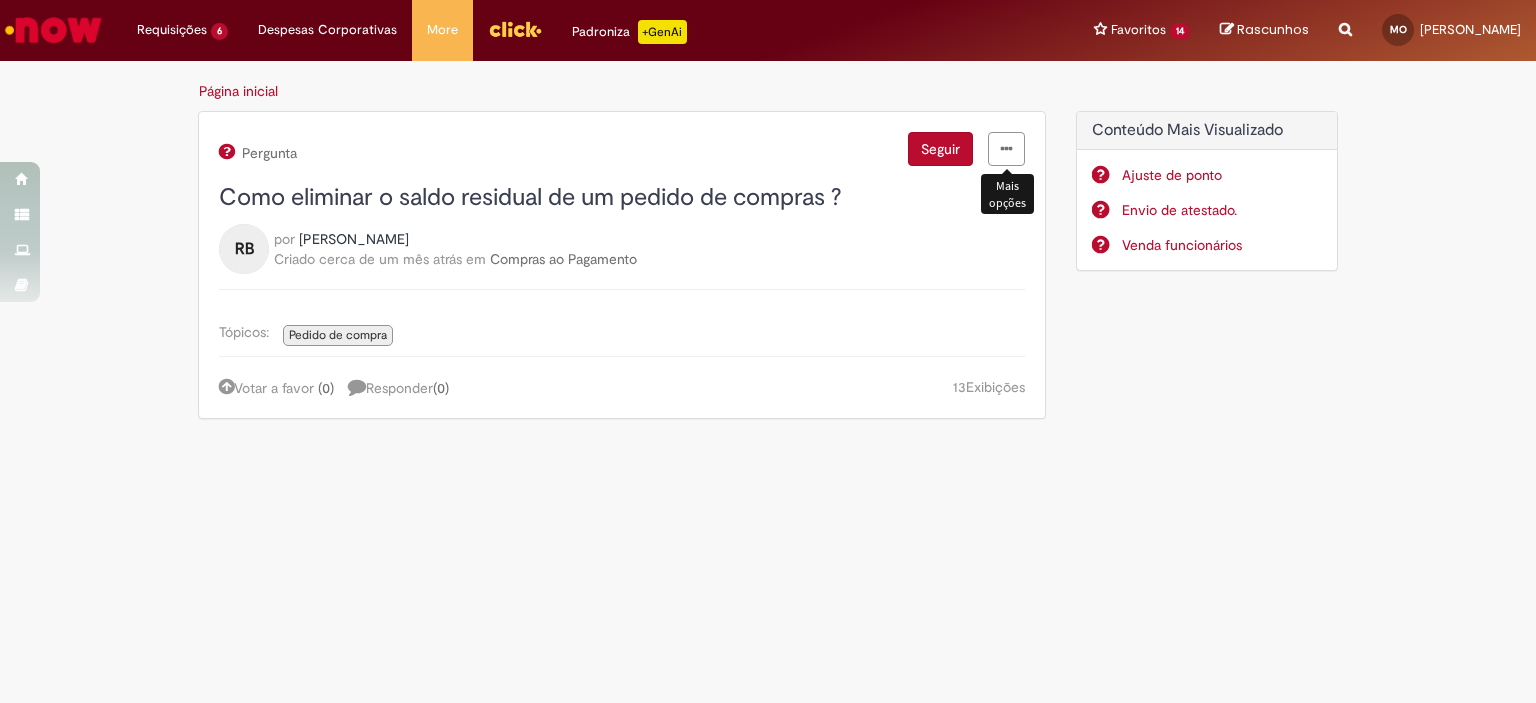 click at bounding box center (1006, 149) 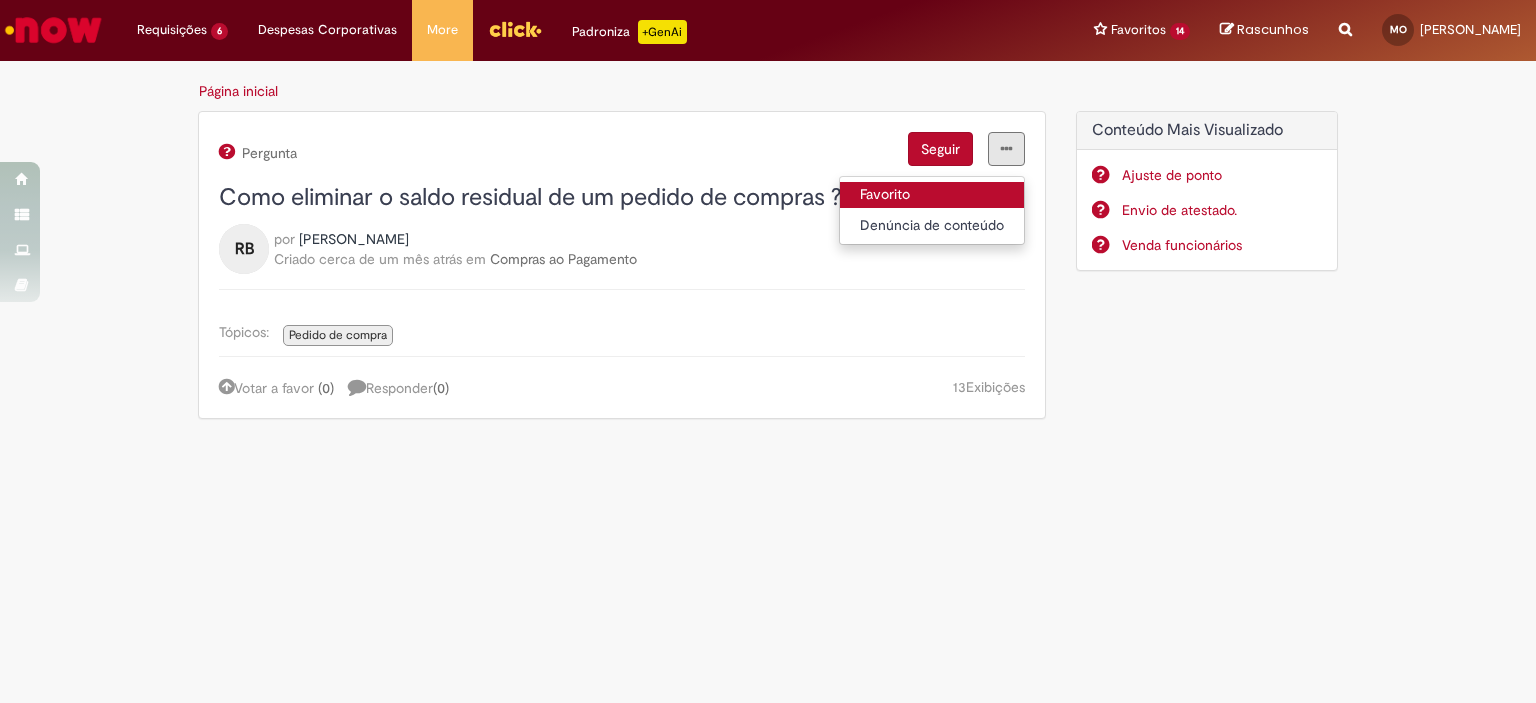 click on "Favorito" at bounding box center (932, 195) 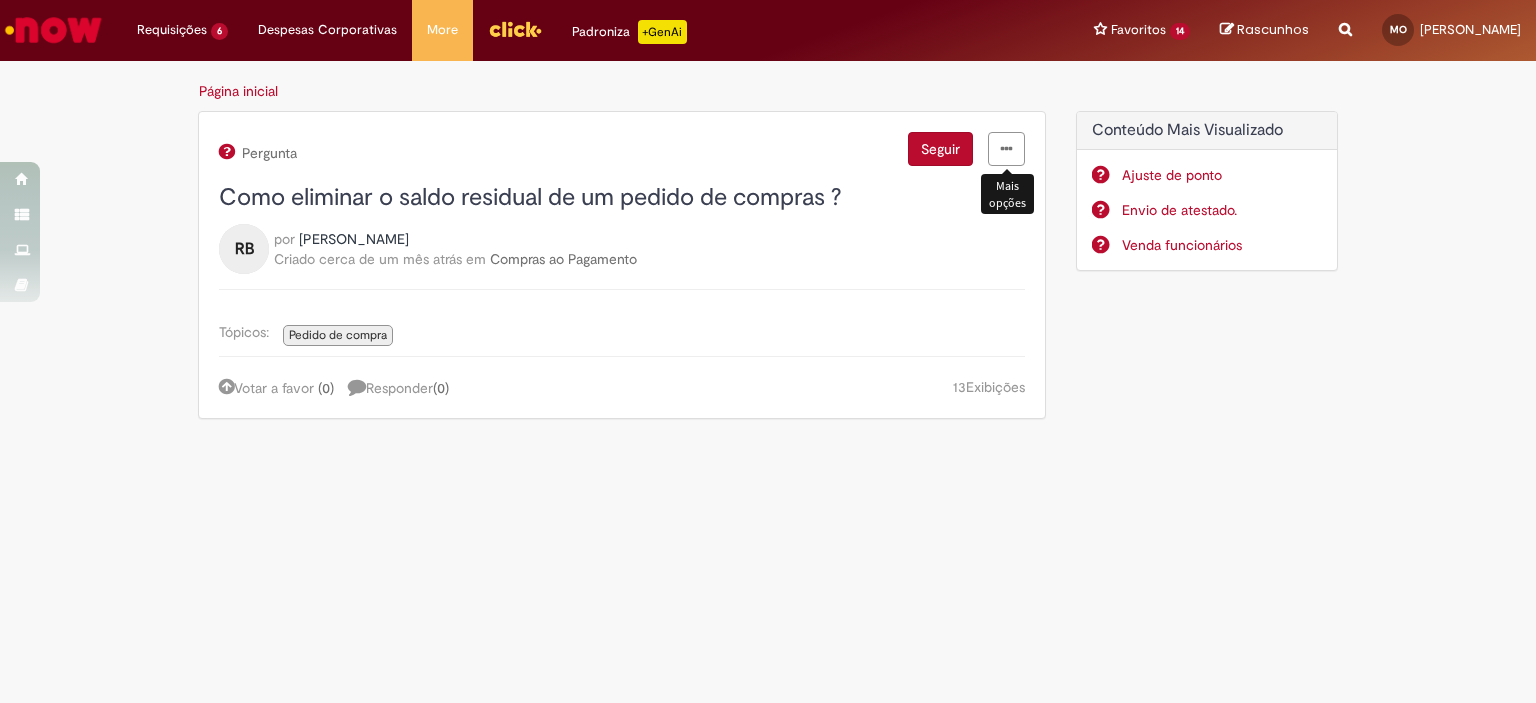 click at bounding box center [1006, 149] 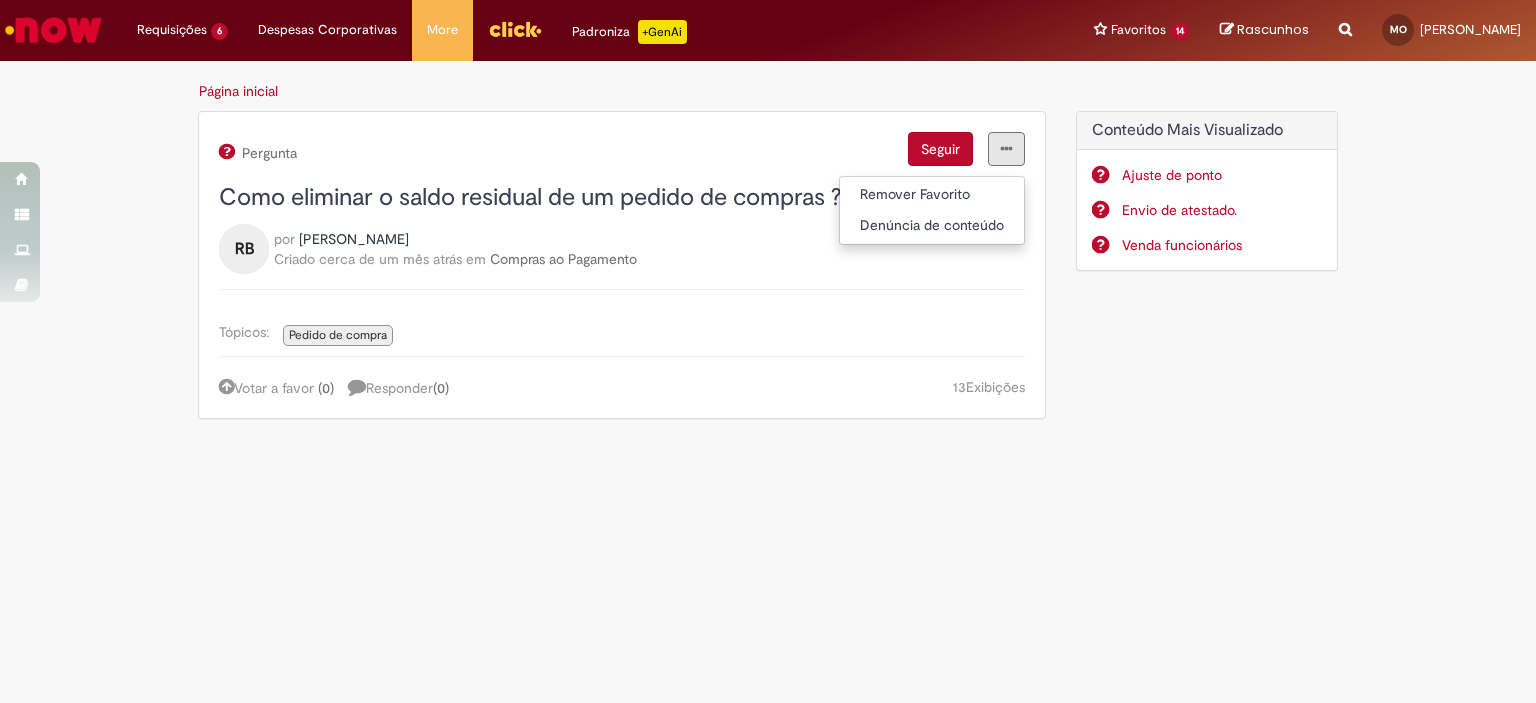 click on "Criado
cerca de um mês atrás cerca de um mês atrás       em     Compras ao Pagamento" at bounding box center (622, 259) 